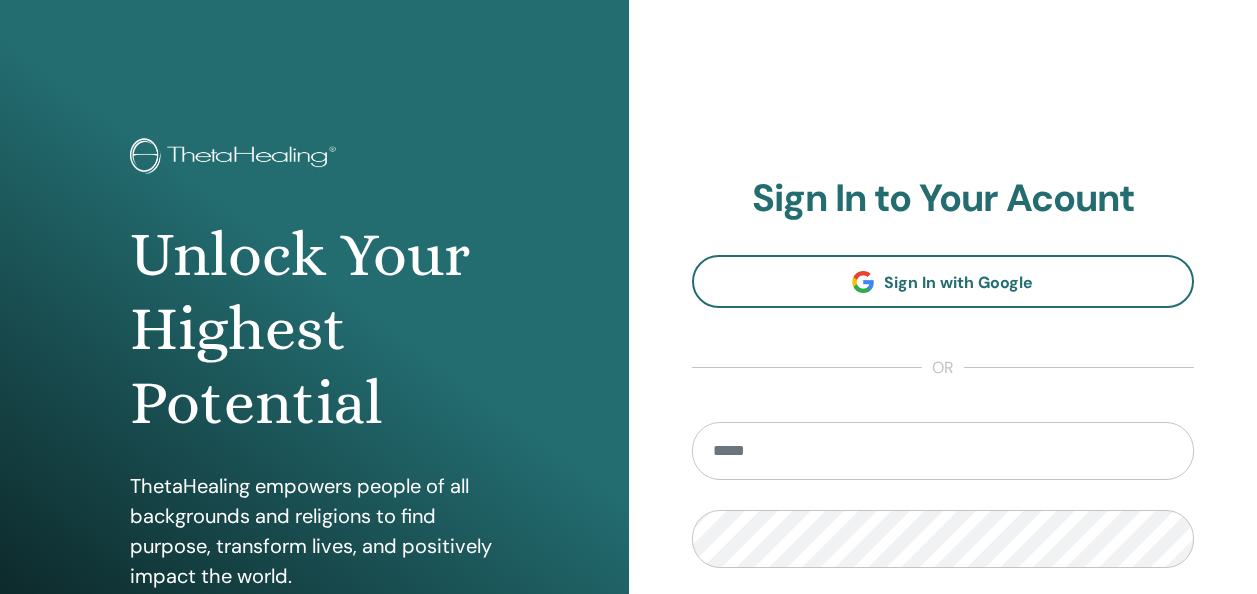 drag, startPoint x: 0, startPoint y: 0, endPoint x: 824, endPoint y: 434, distance: 931.3066 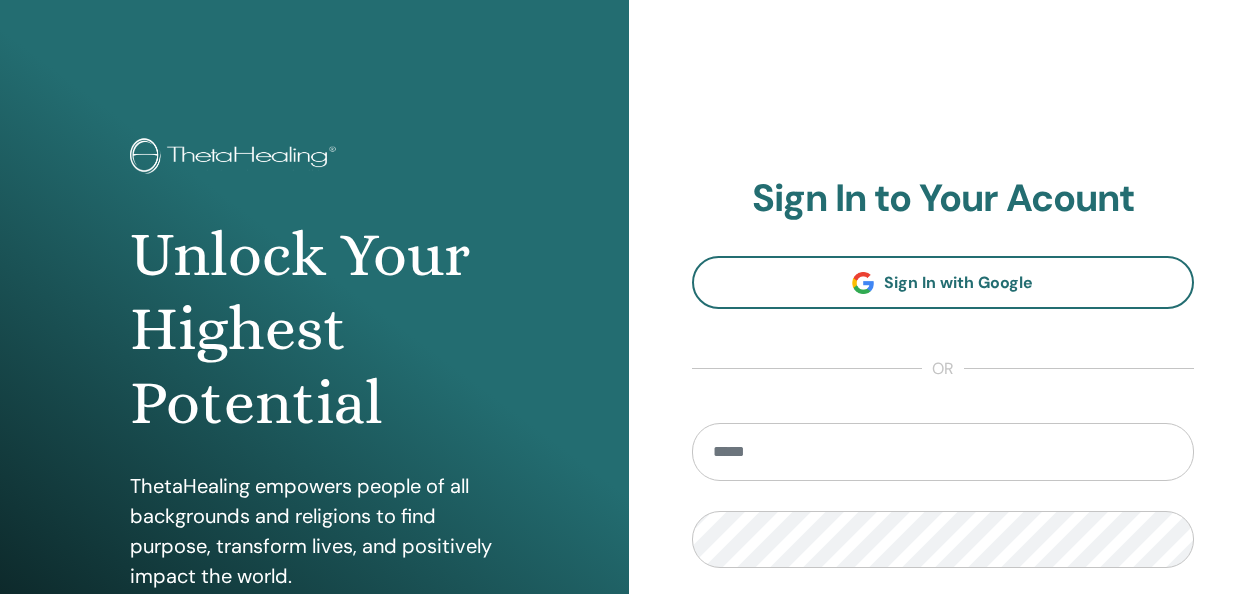 scroll, scrollTop: 0, scrollLeft: 0, axis: both 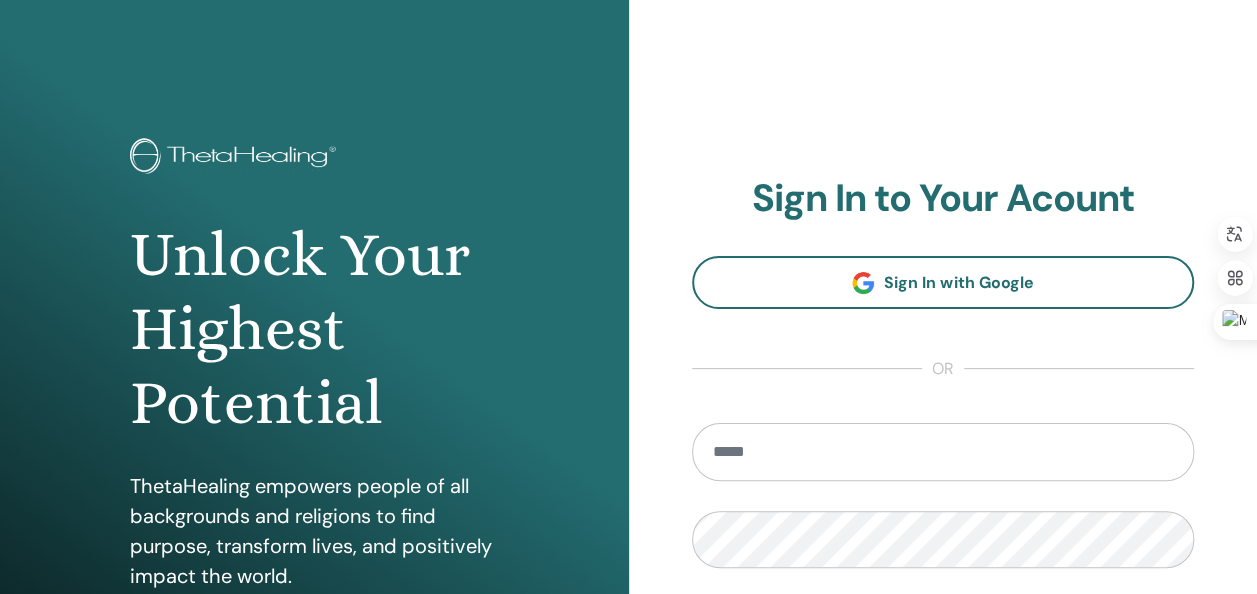 type on "**********" 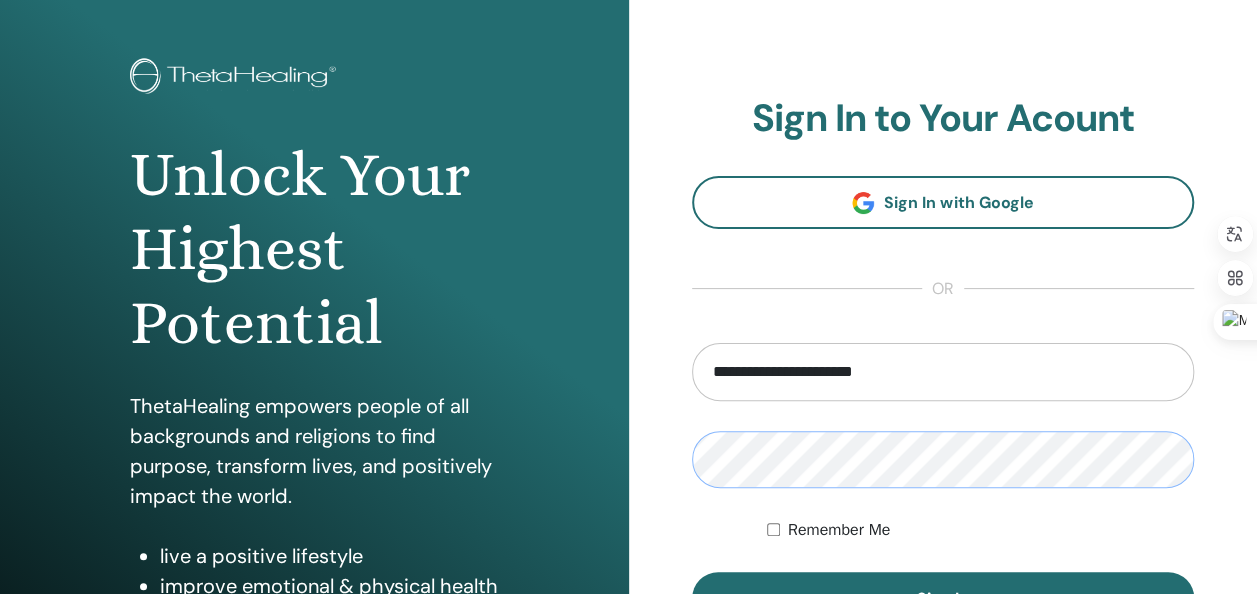 scroll, scrollTop: 300, scrollLeft: 0, axis: vertical 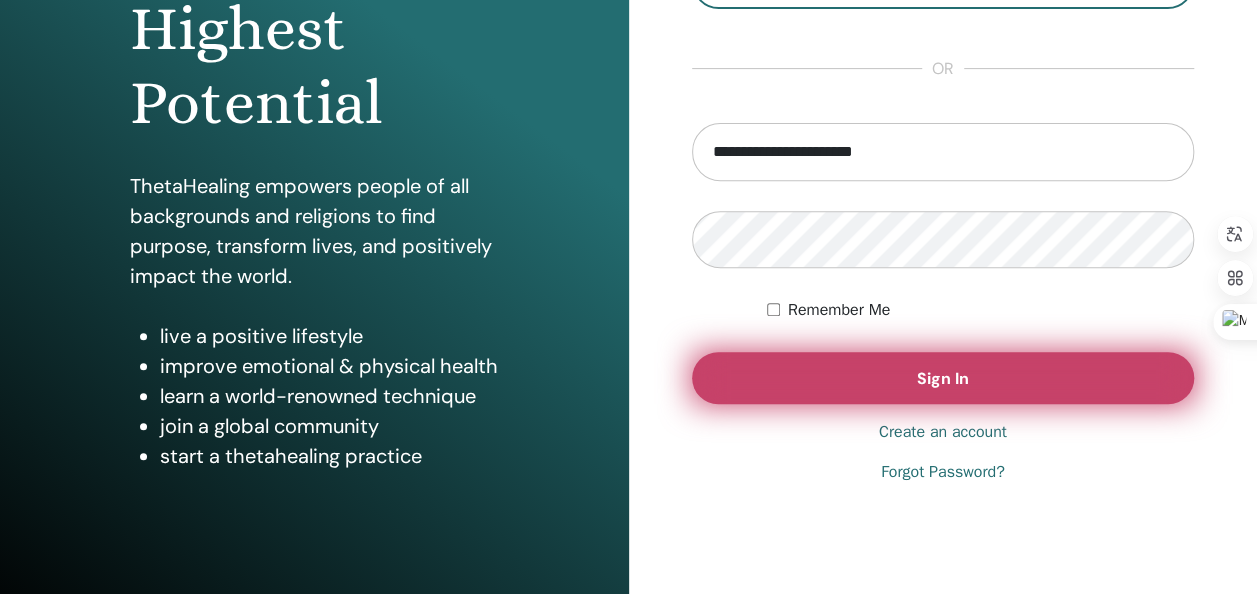 click on "Sign In" at bounding box center [943, 378] 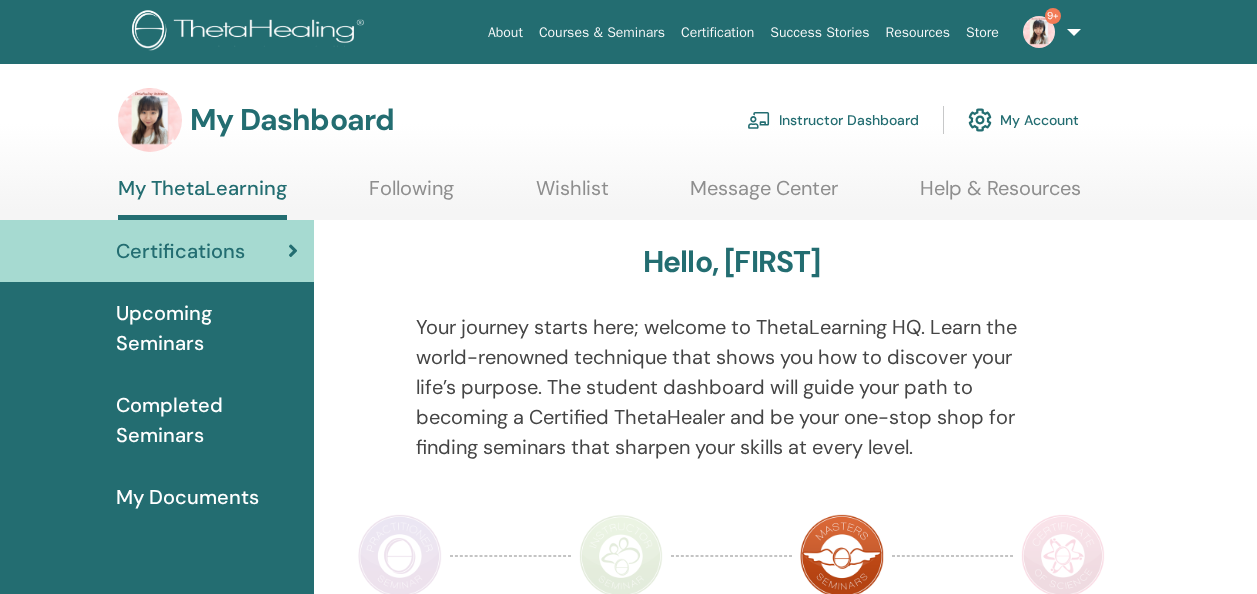 scroll, scrollTop: 0, scrollLeft: 0, axis: both 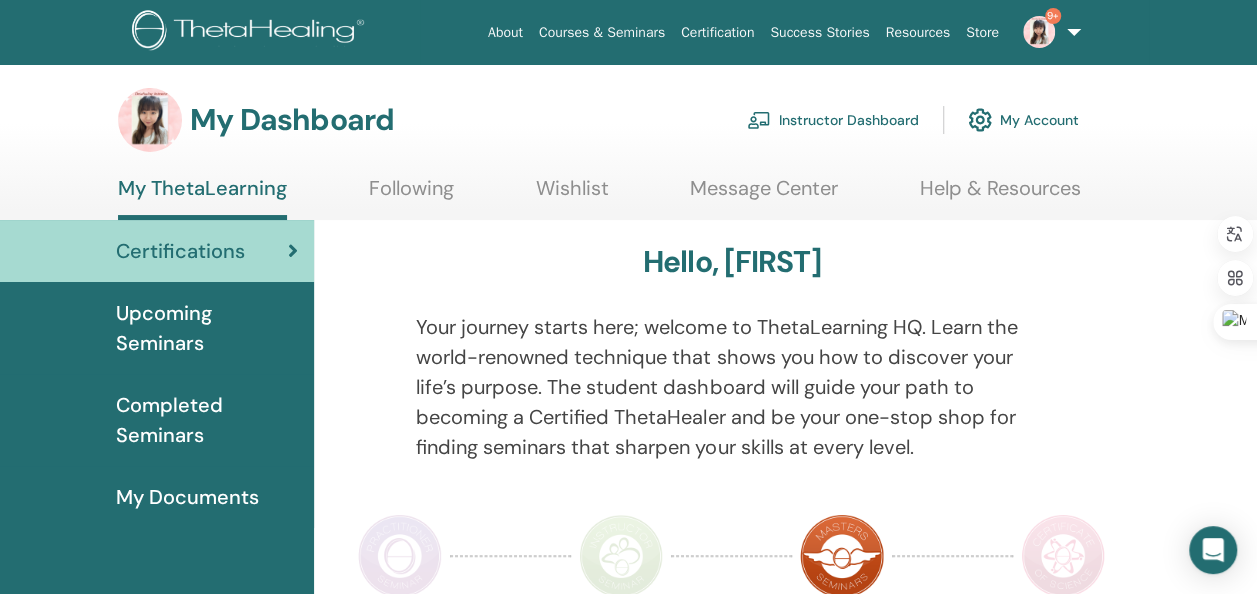 click on "Certifications" at bounding box center (180, 251) 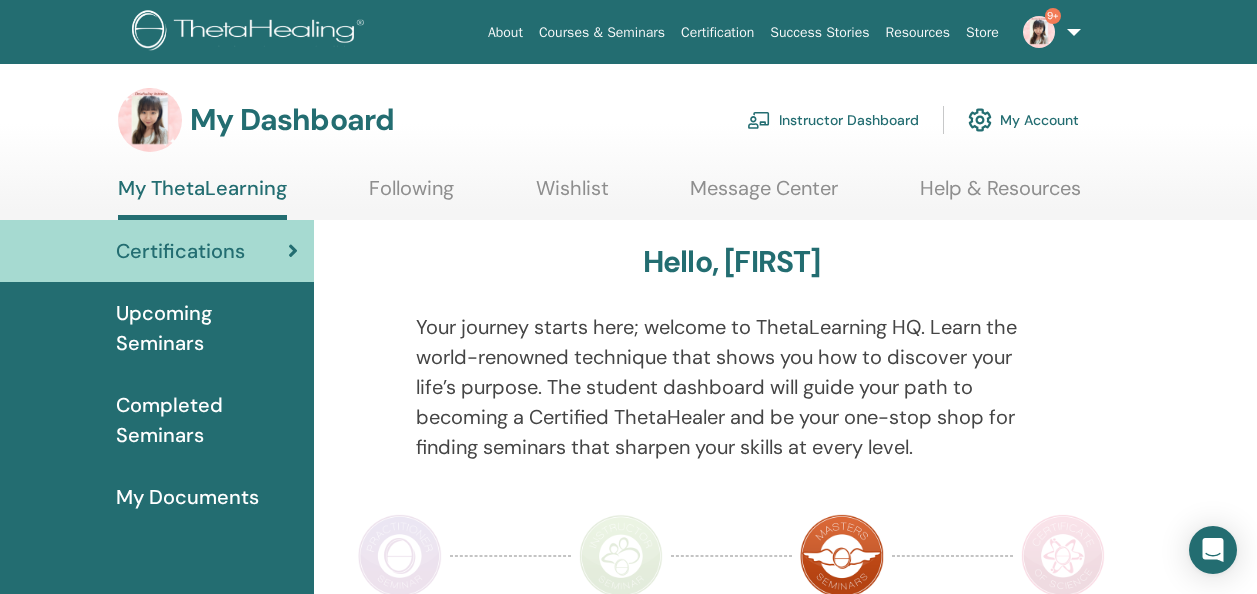 scroll, scrollTop: 0, scrollLeft: 0, axis: both 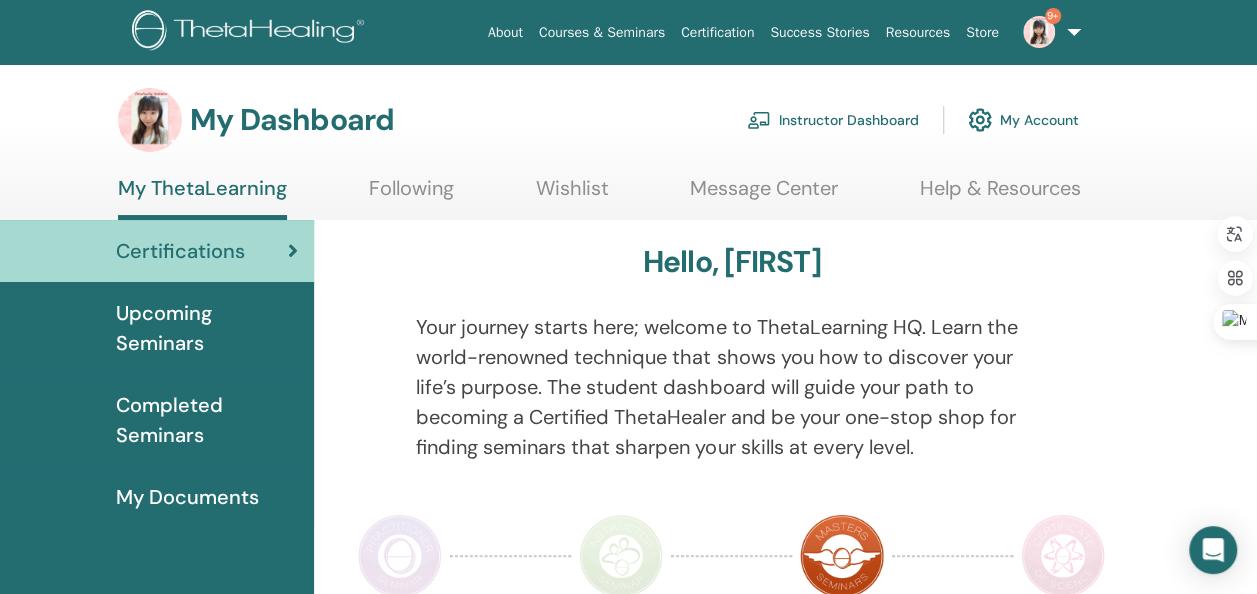 click on "Instructor Dashboard" at bounding box center [833, 120] 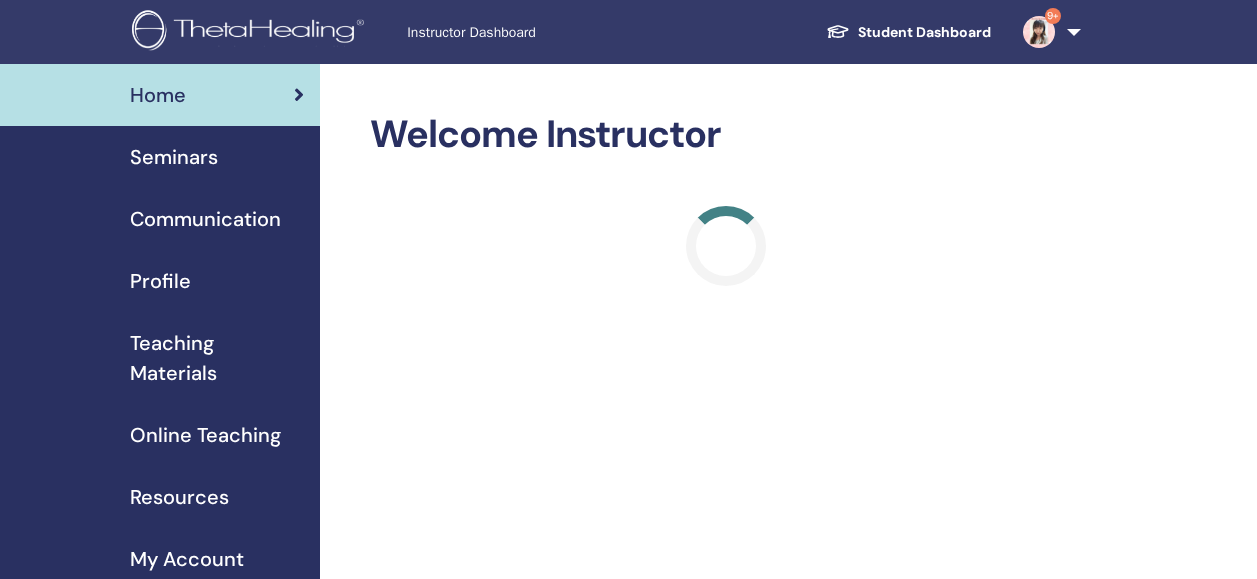 scroll, scrollTop: 0, scrollLeft: 0, axis: both 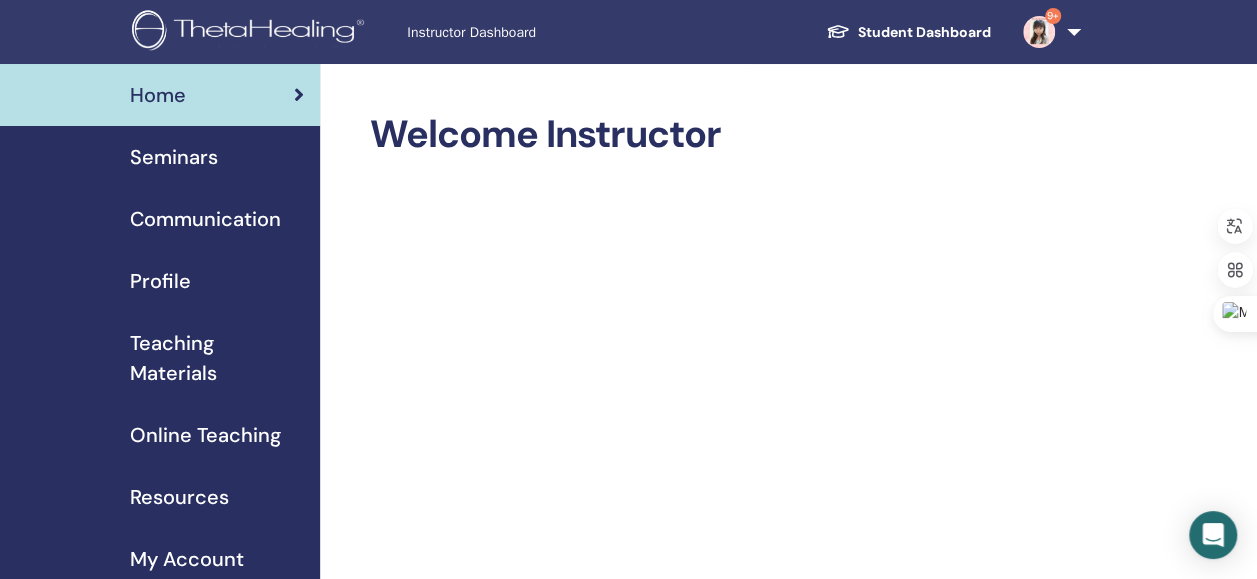 click on "Seminars" at bounding box center (174, 157) 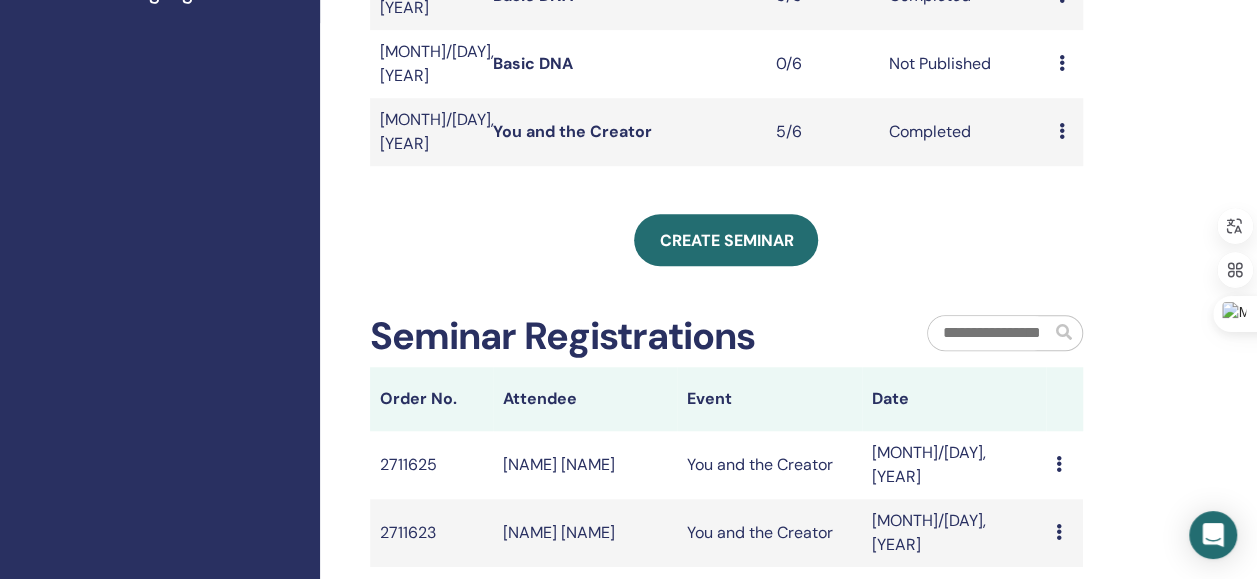 scroll, scrollTop: 600, scrollLeft: 0, axis: vertical 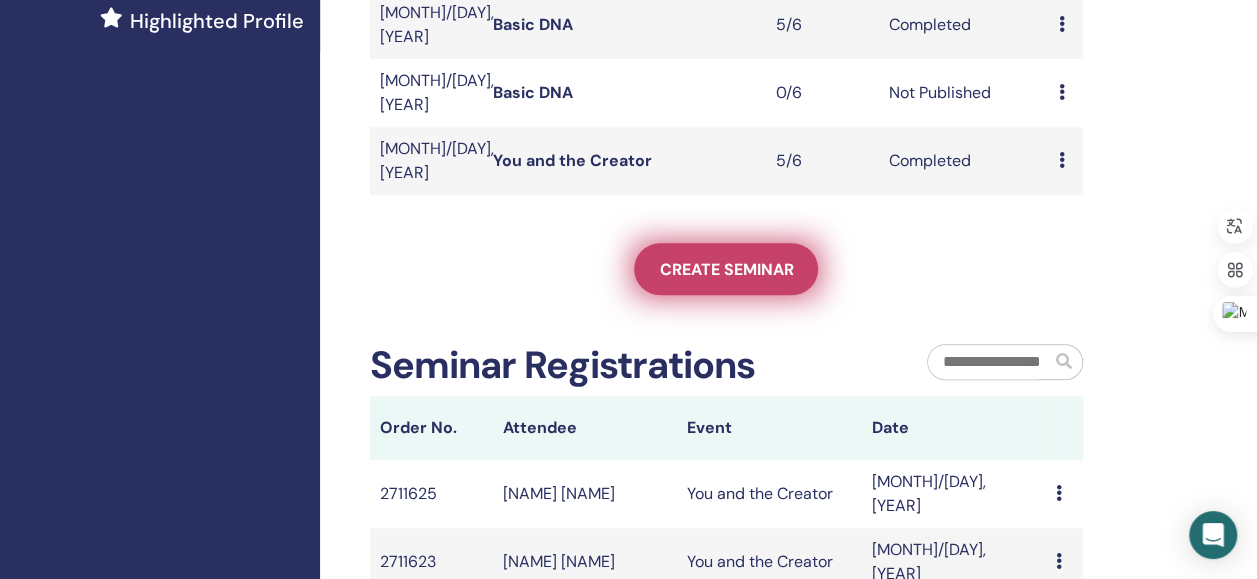 click on "Create seminar" at bounding box center [726, 269] 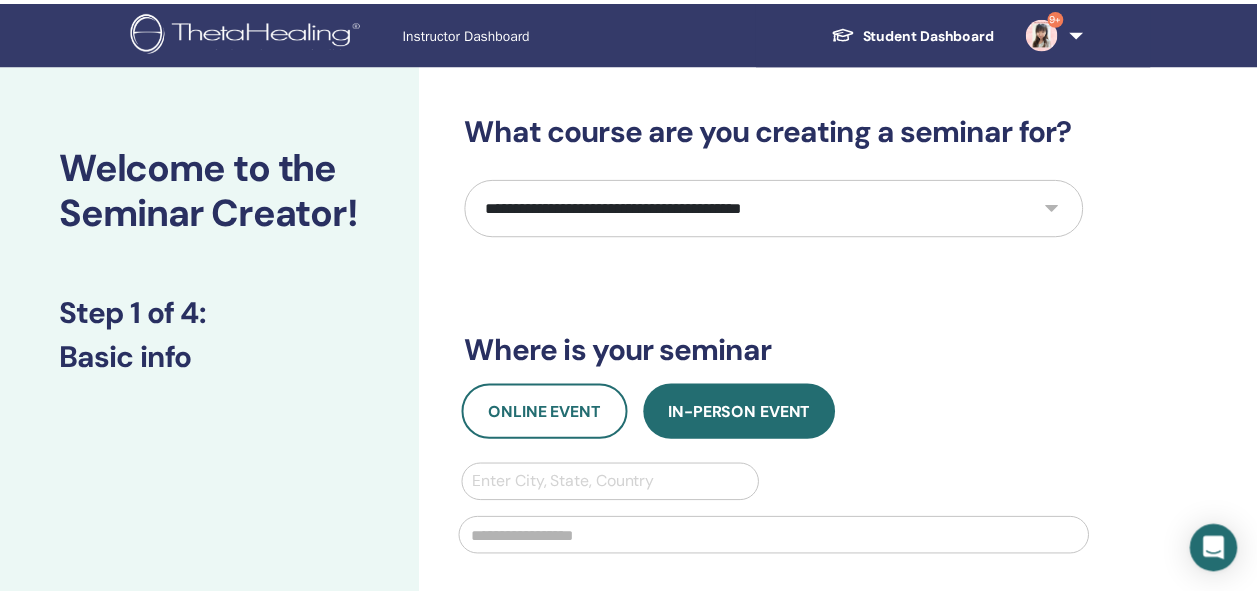 scroll, scrollTop: 0, scrollLeft: 0, axis: both 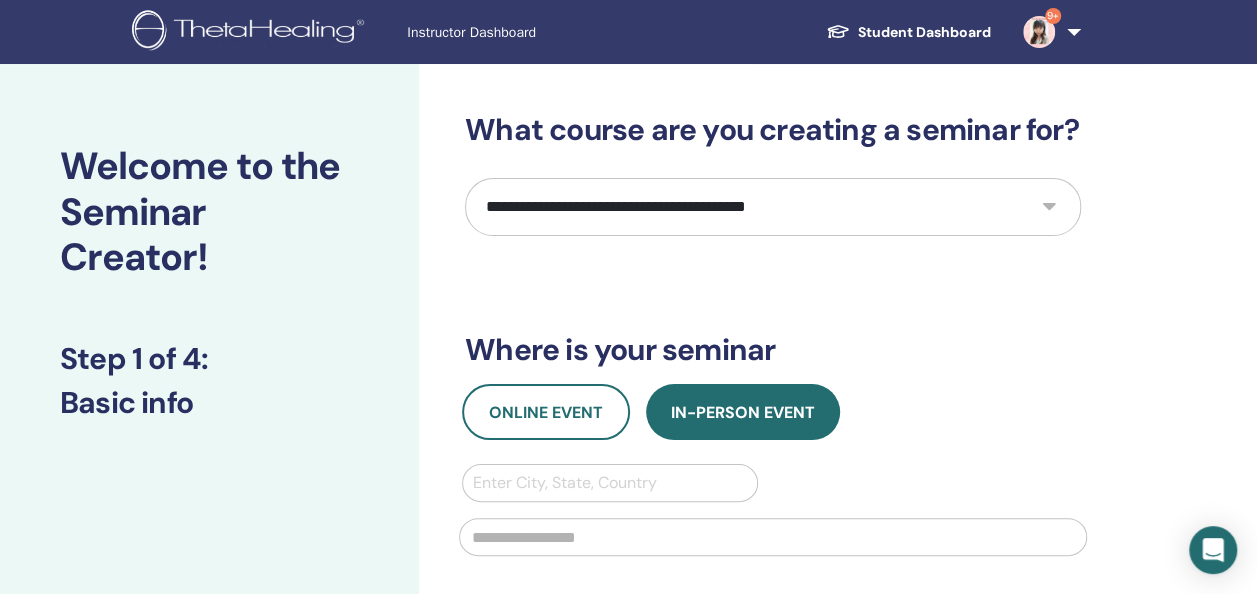 click on "**********" at bounding box center (773, 207) 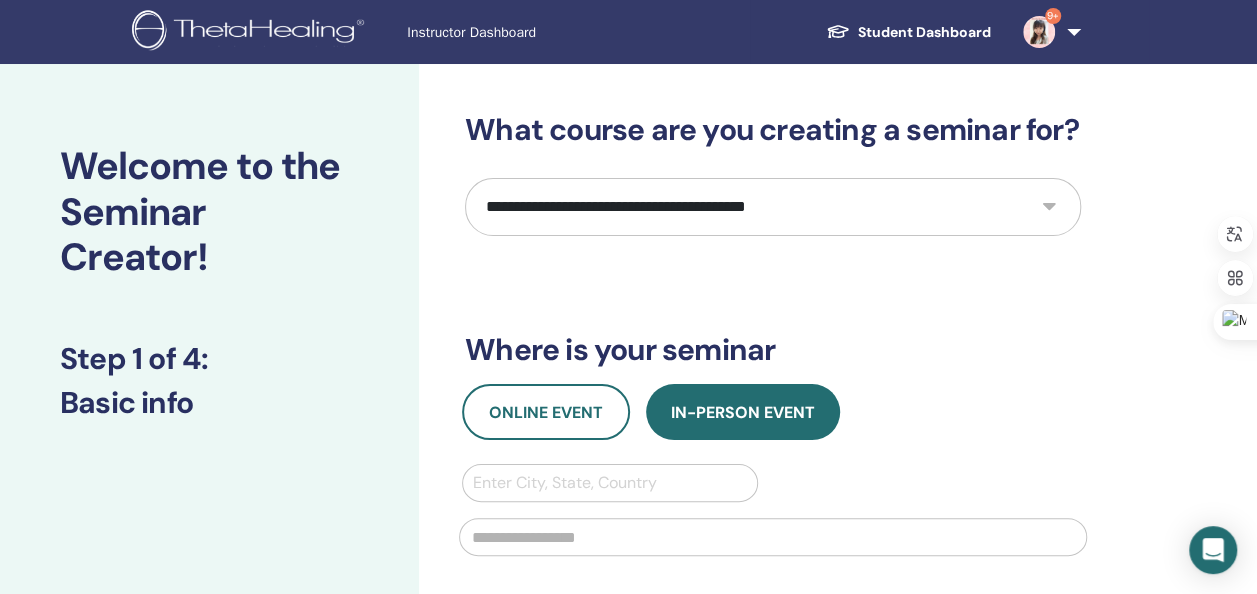select on "*" 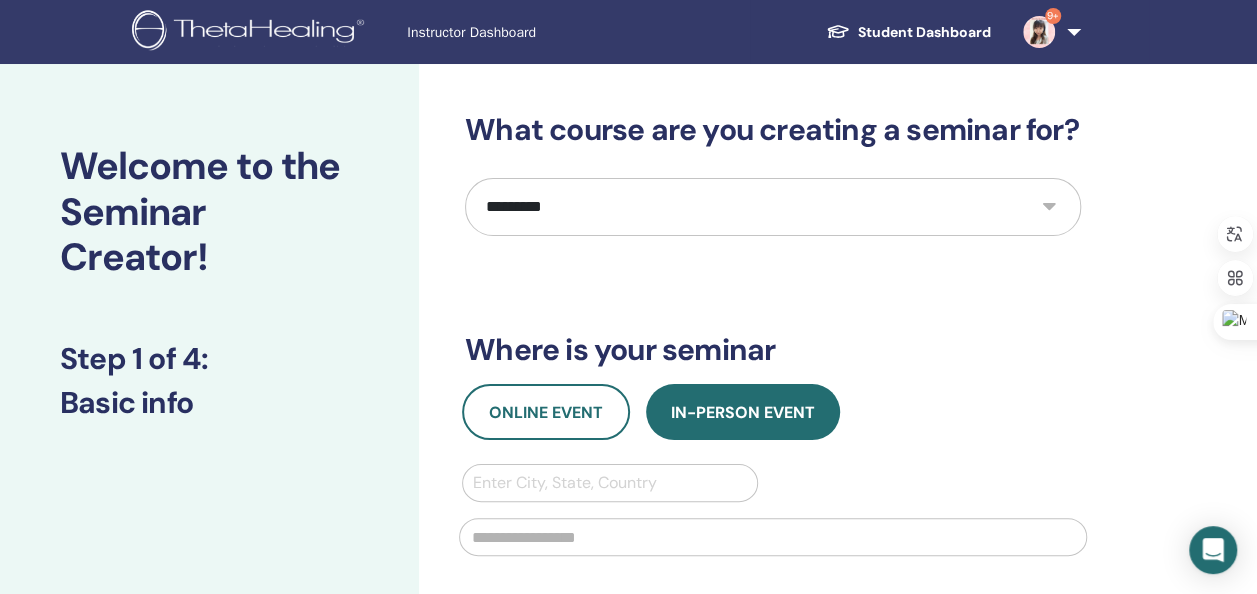click on "**********" at bounding box center [773, 207] 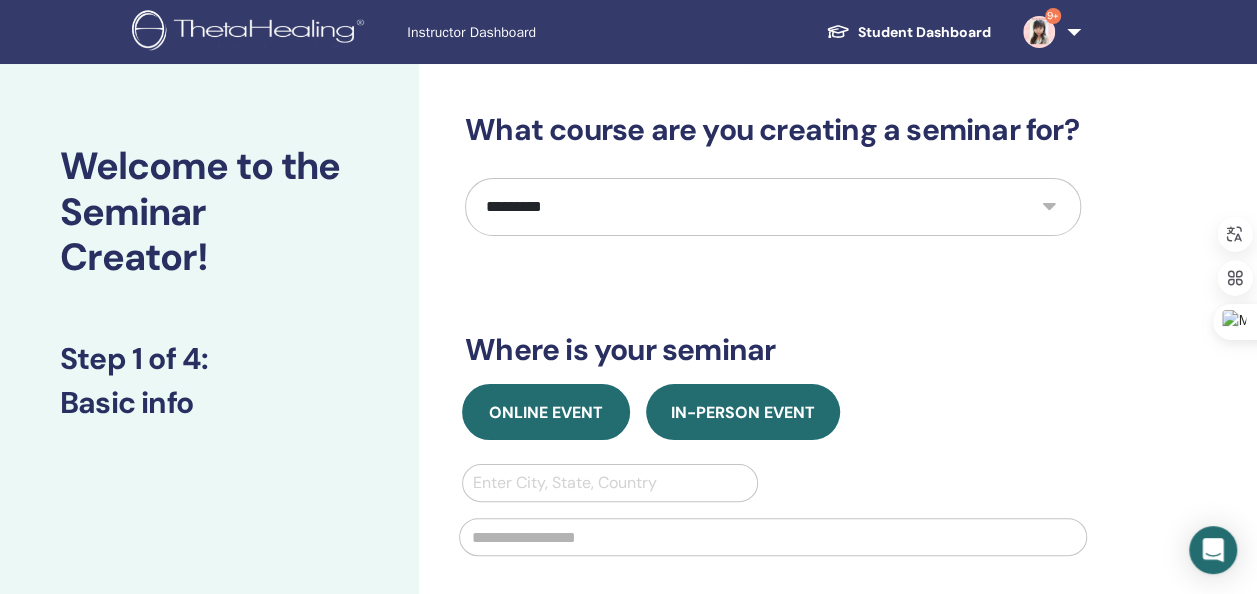 click on "Online Event" at bounding box center [546, 412] 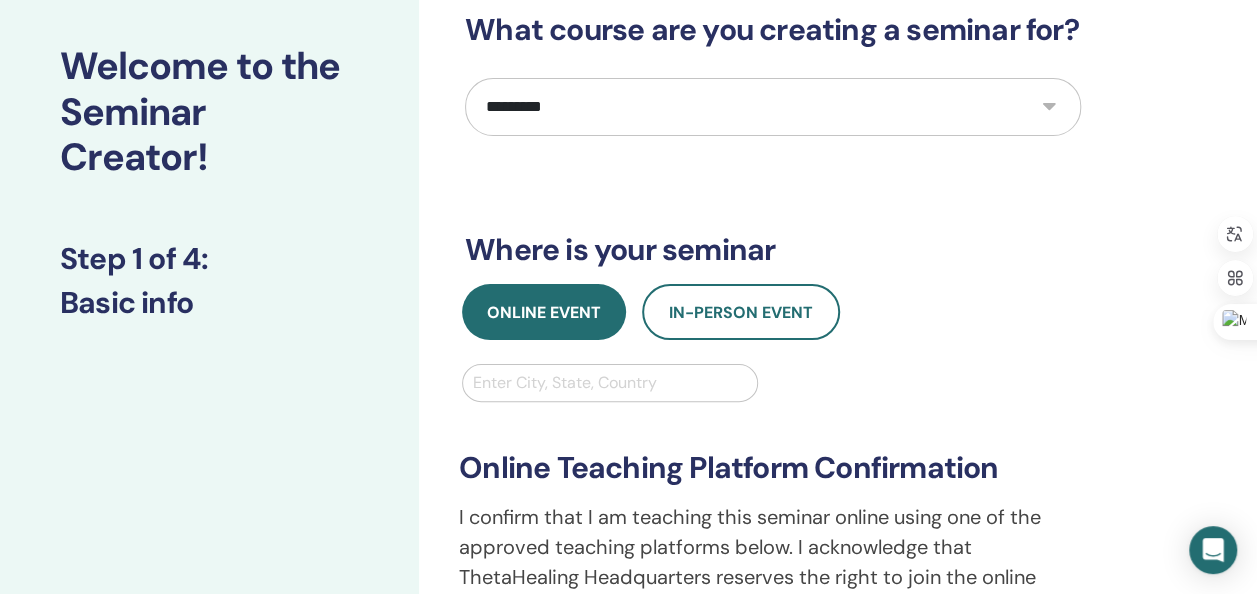 scroll, scrollTop: 100, scrollLeft: 0, axis: vertical 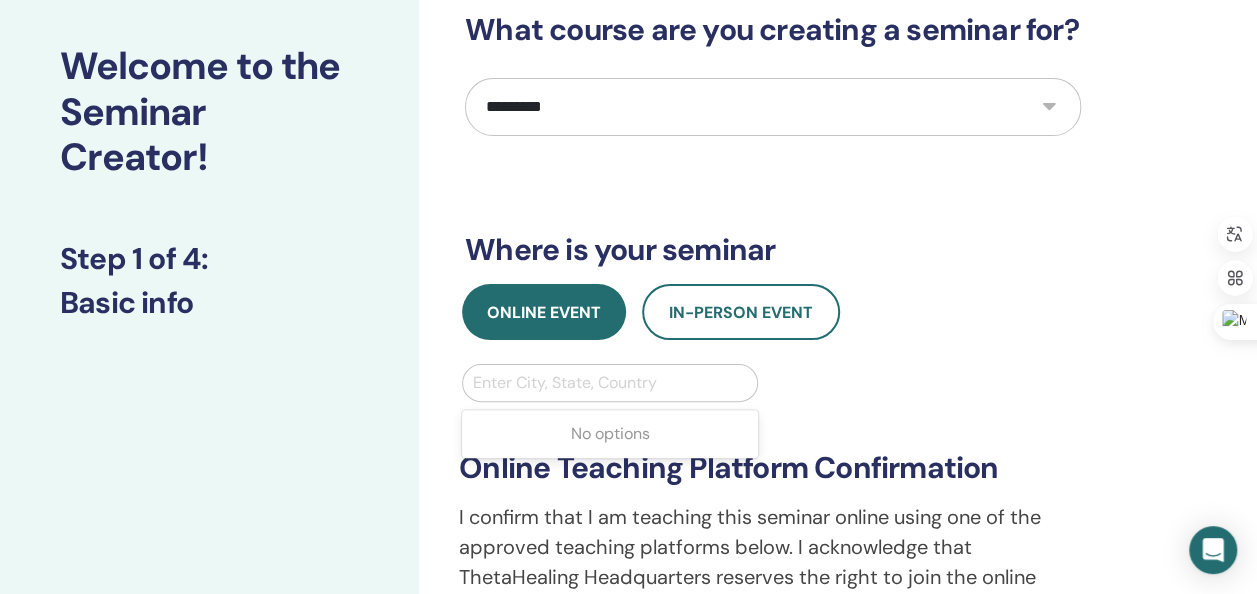 click at bounding box center [610, 383] 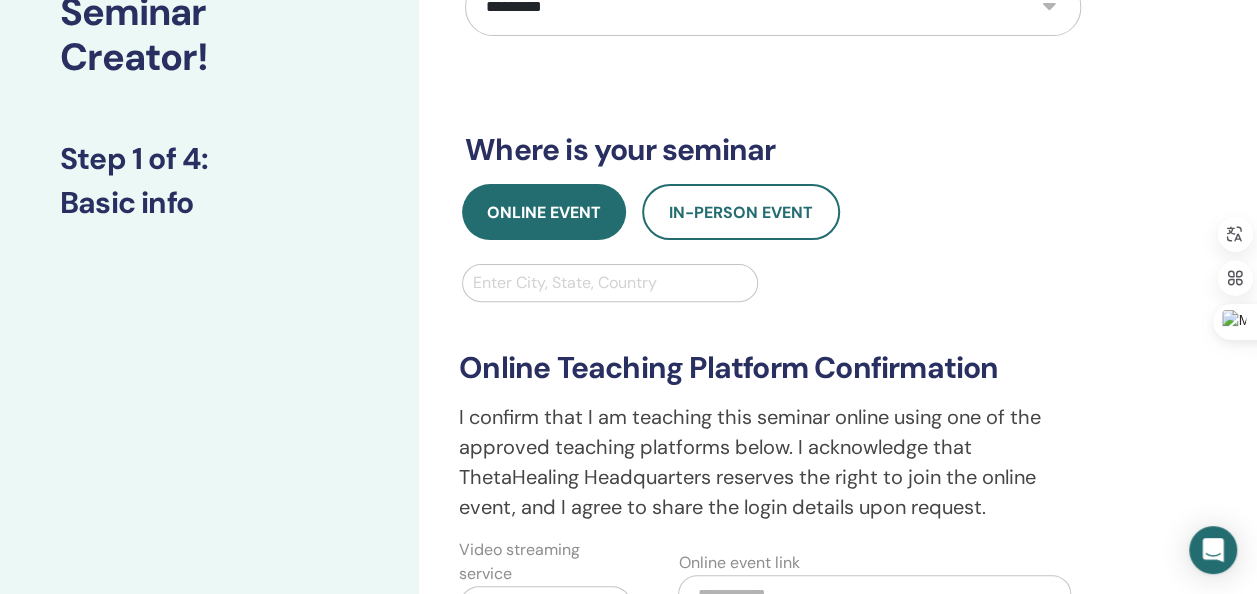 scroll, scrollTop: 200, scrollLeft: 0, axis: vertical 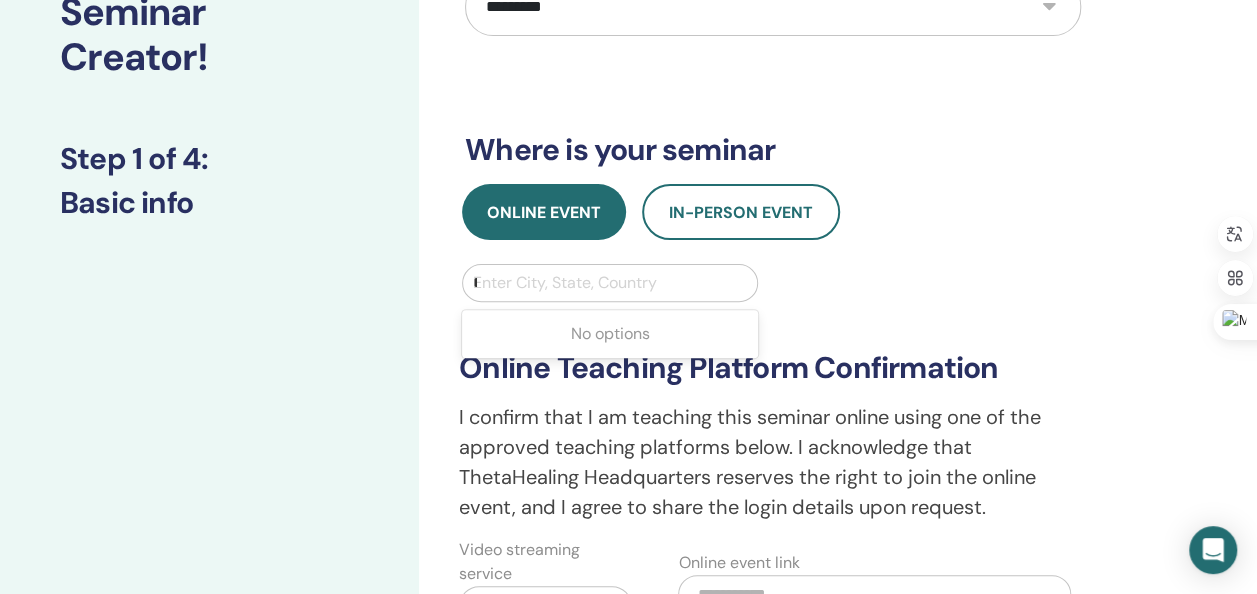 type on "*" 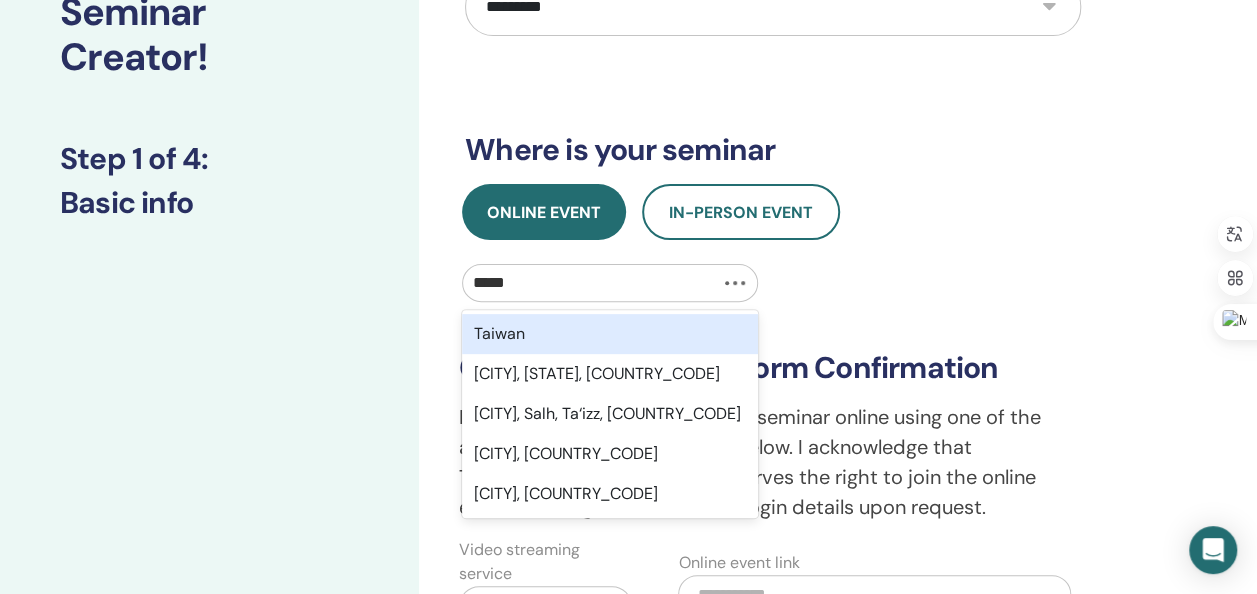 type on "******" 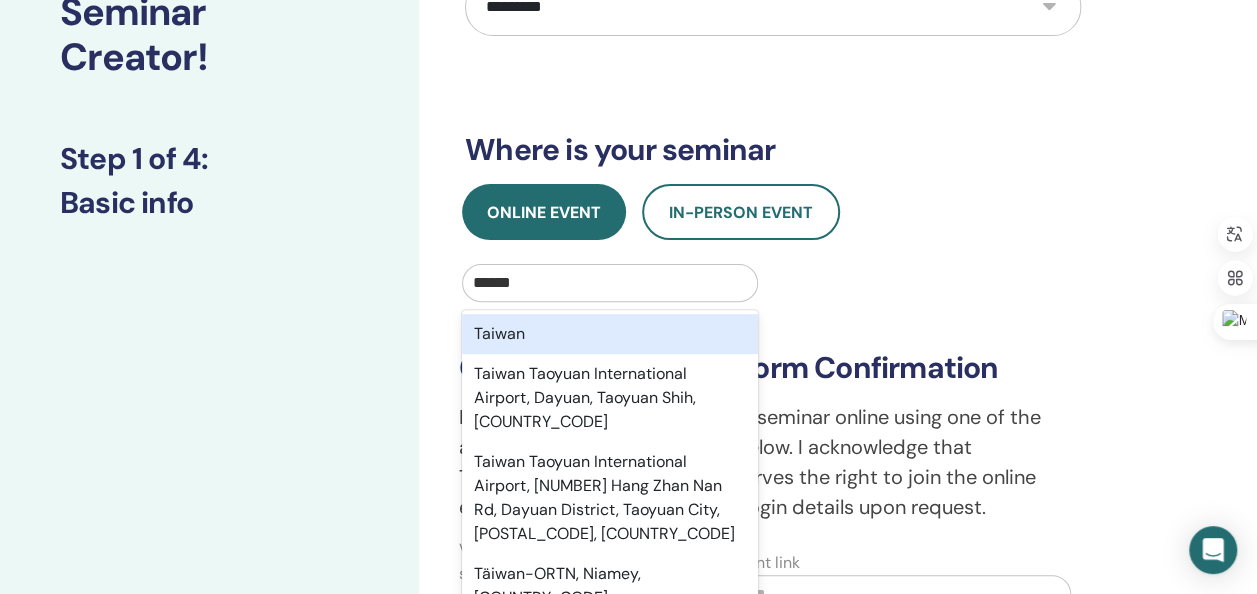 click on "Taiwan" at bounding box center [610, 334] 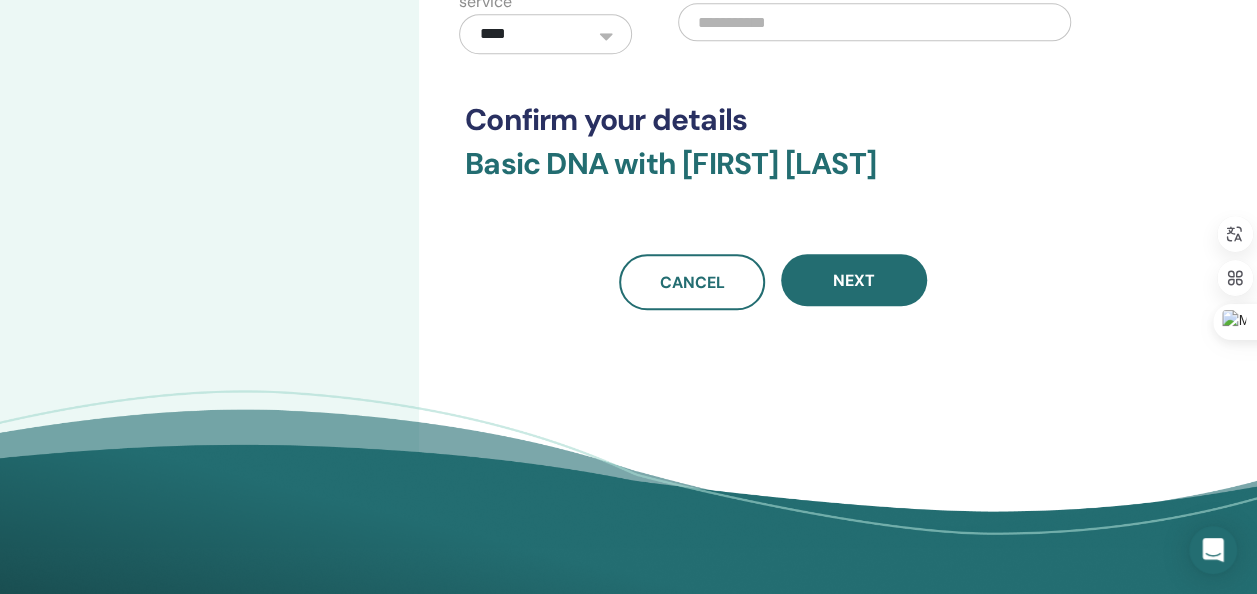 scroll, scrollTop: 700, scrollLeft: 0, axis: vertical 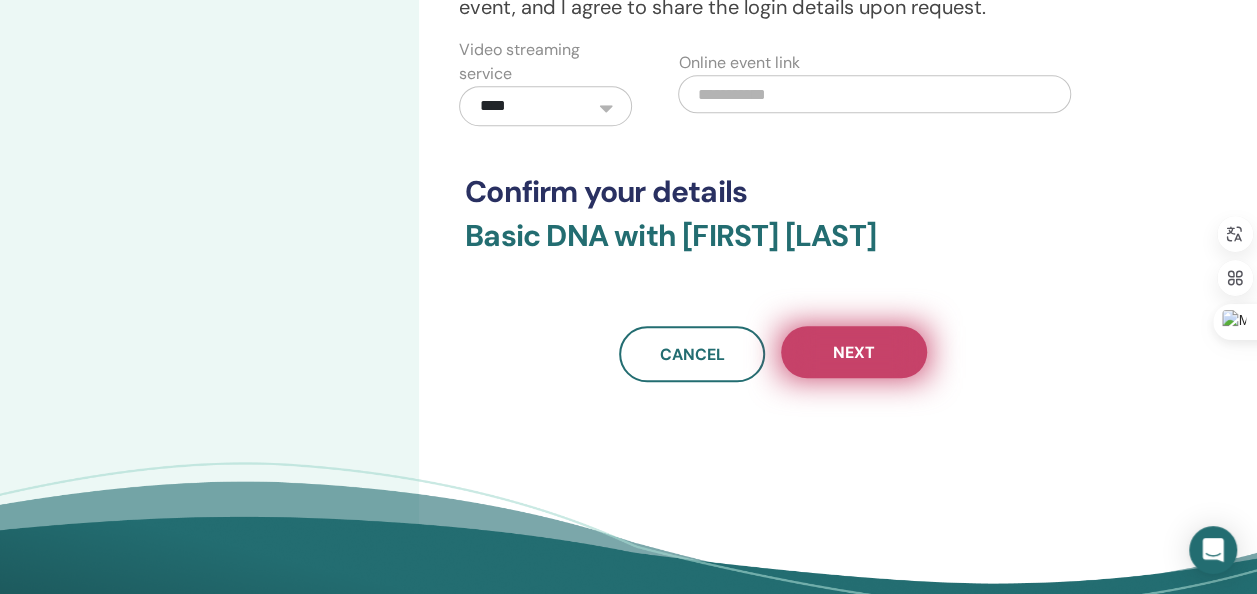 click on "Next" at bounding box center (854, 352) 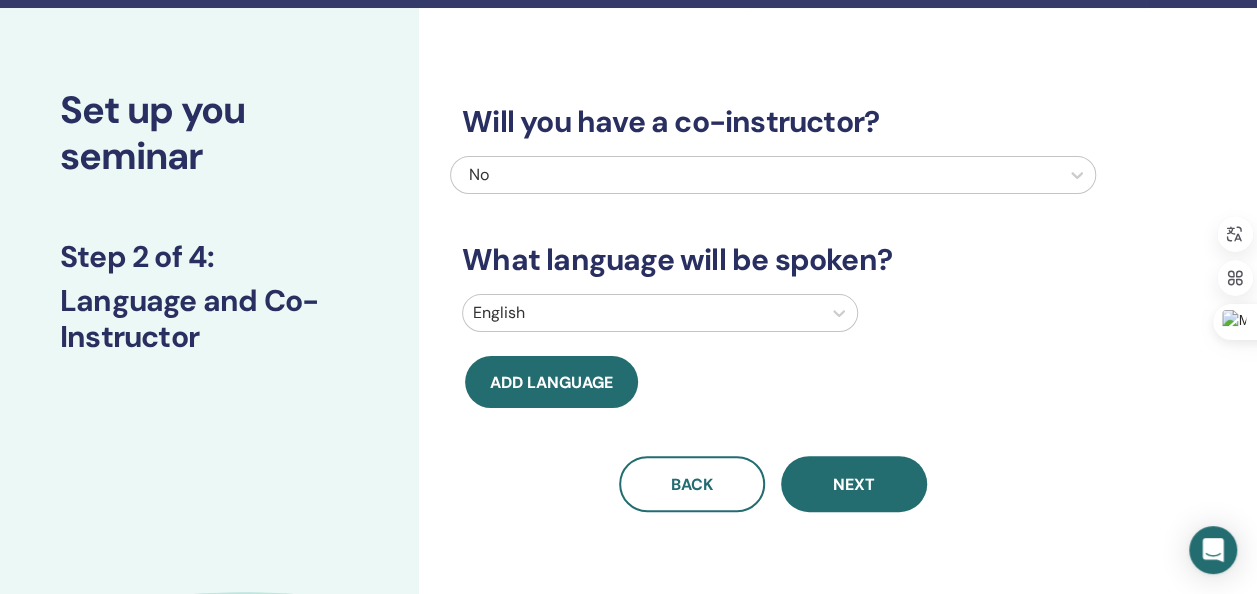 scroll, scrollTop: 0, scrollLeft: 0, axis: both 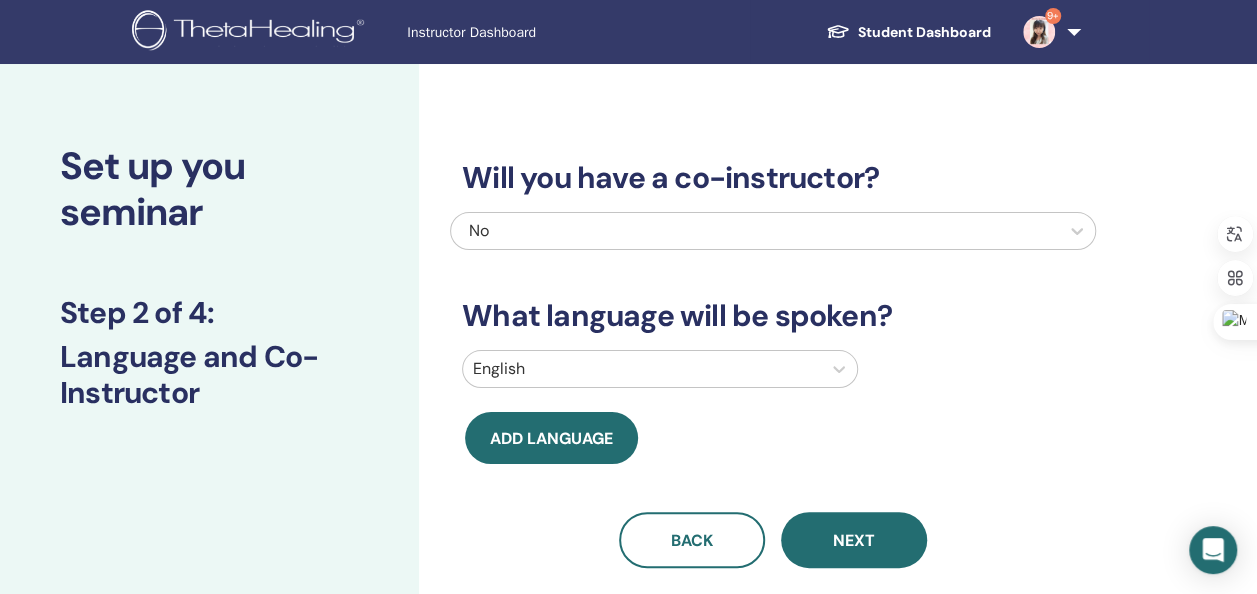 click at bounding box center (642, 369) 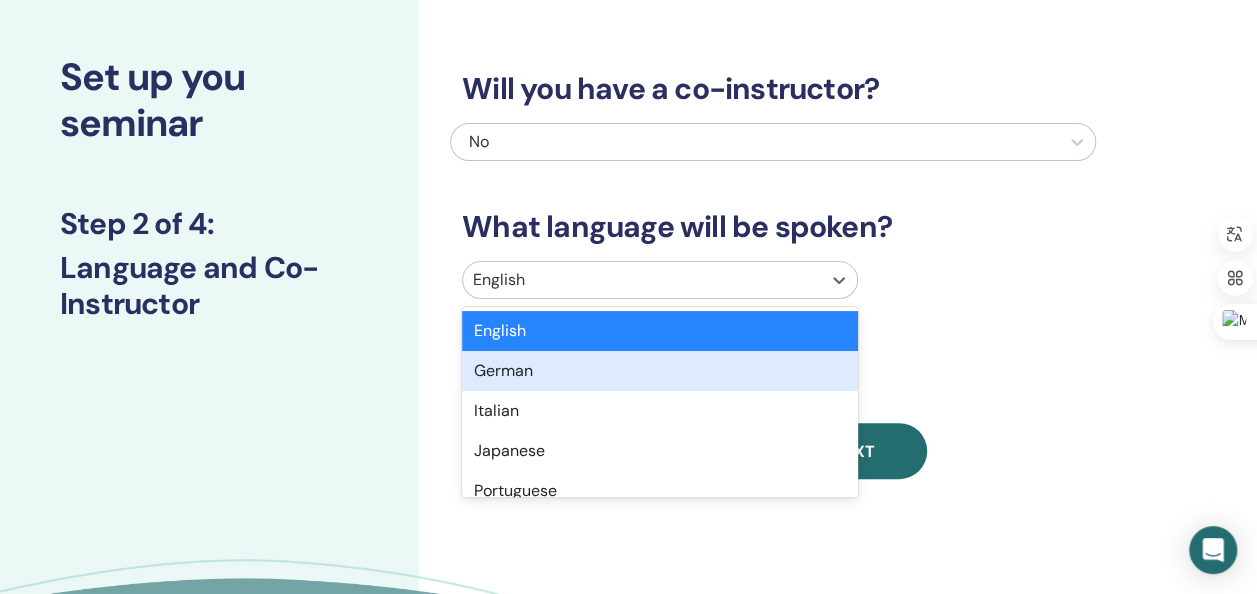 scroll, scrollTop: 110, scrollLeft: 0, axis: vertical 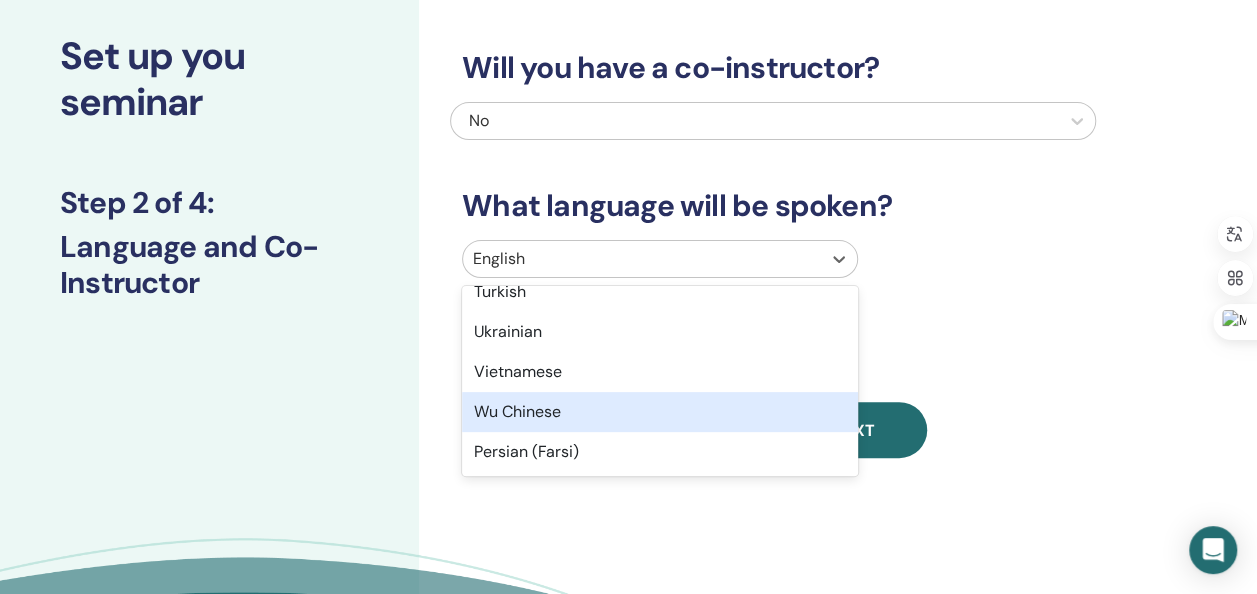 click on "Wu Chinese" at bounding box center (660, 412) 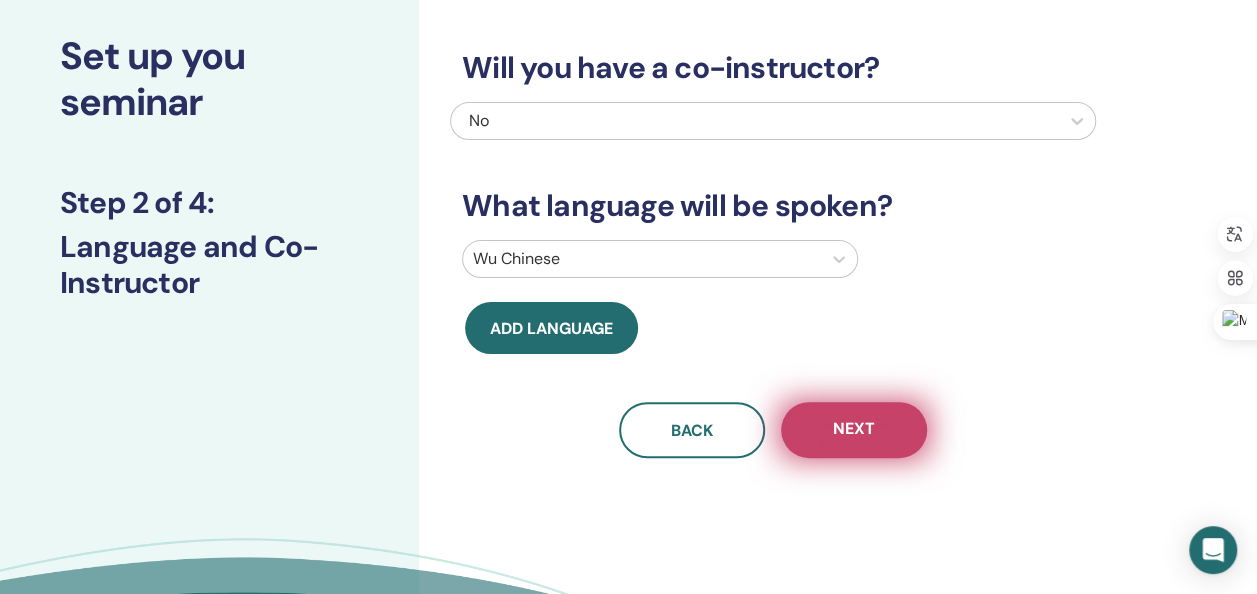 click on "Next" at bounding box center (854, 430) 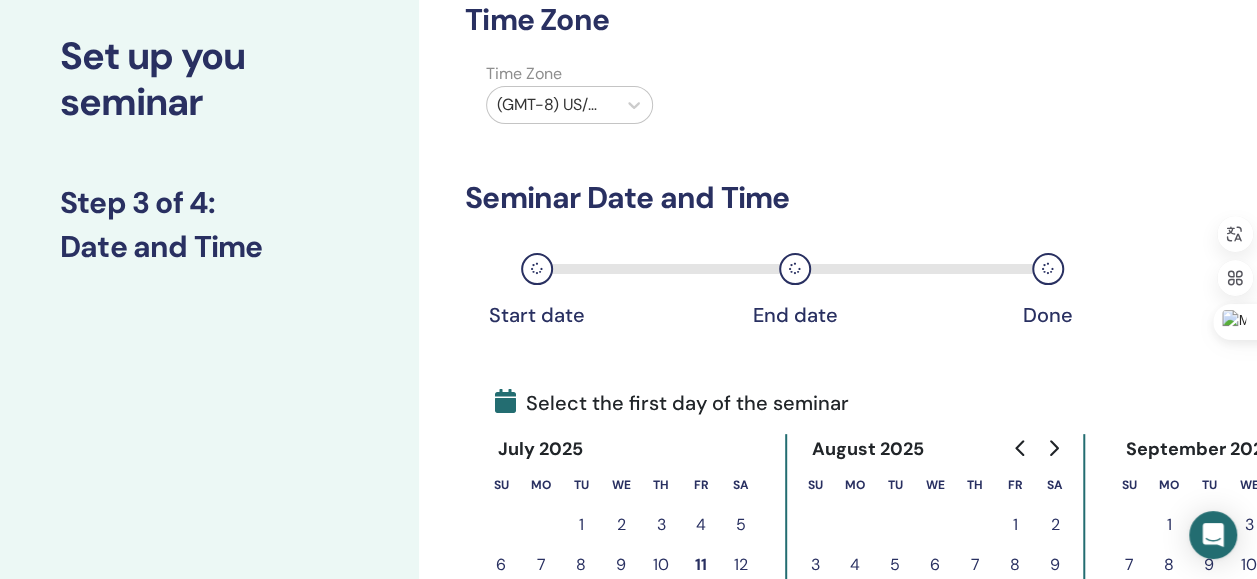 scroll, scrollTop: 310, scrollLeft: 0, axis: vertical 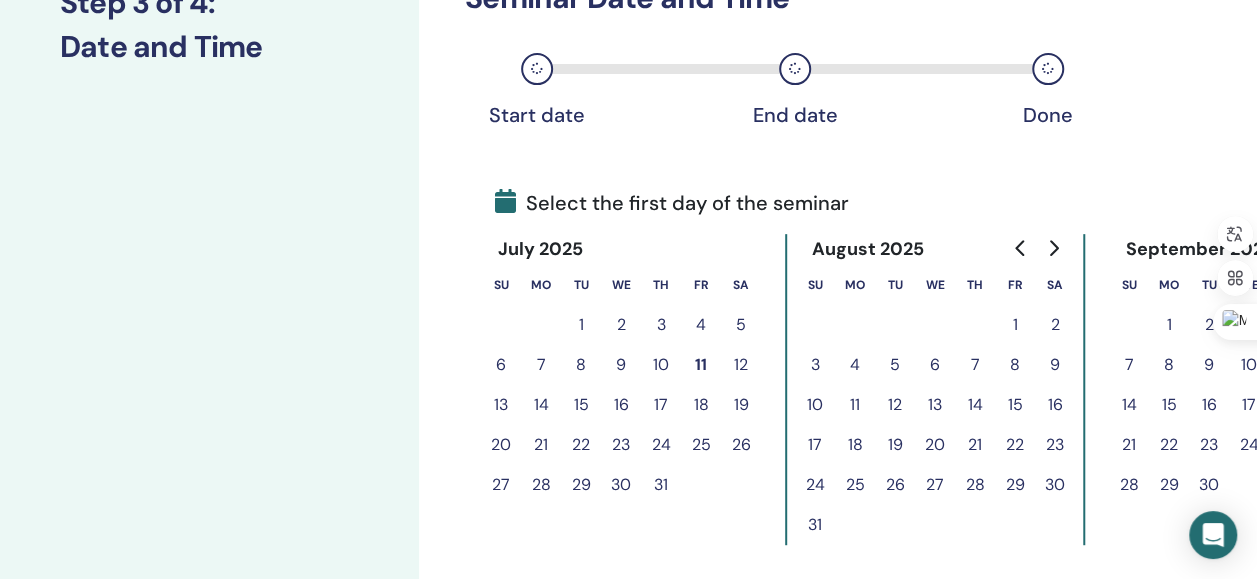 click on "12" at bounding box center [741, 365] 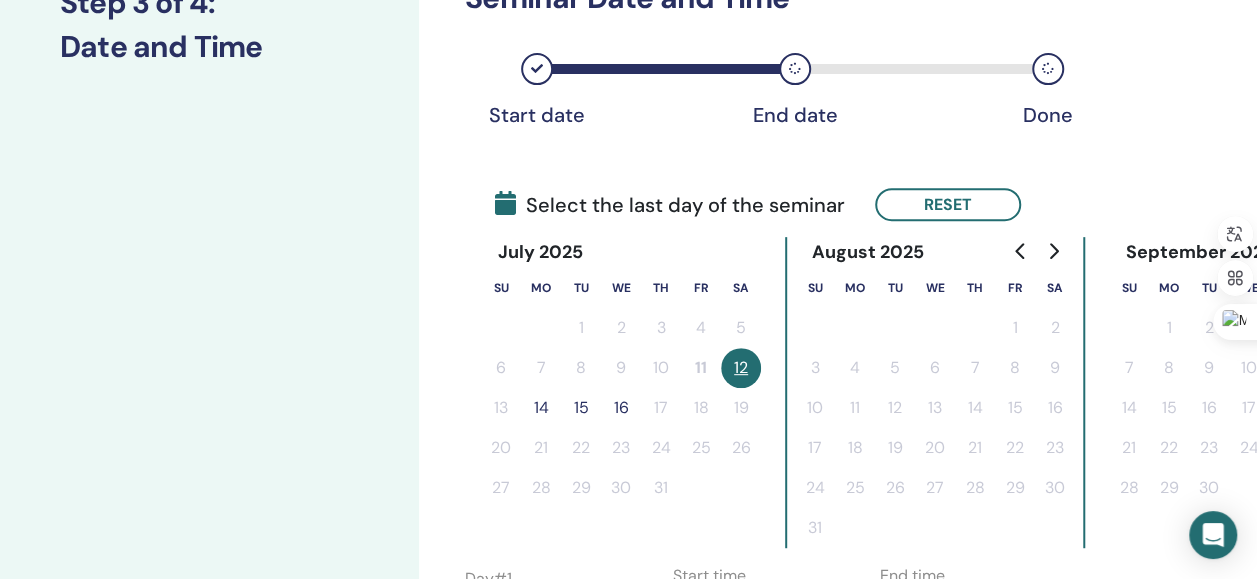 scroll, scrollTop: 210, scrollLeft: 0, axis: vertical 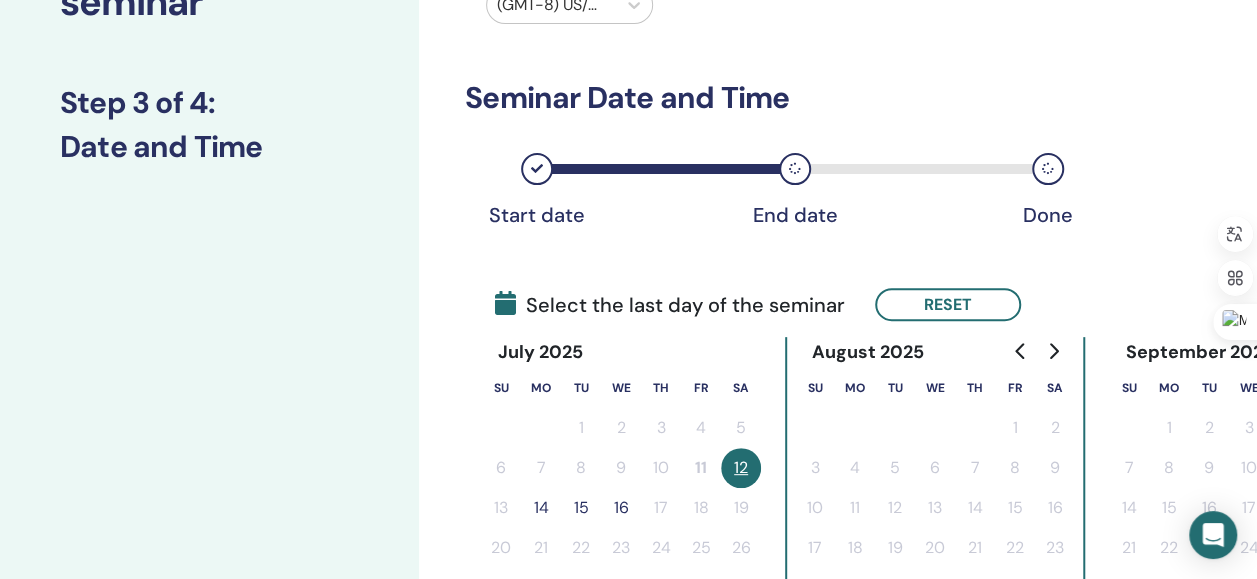 click on "14" at bounding box center (541, 508) 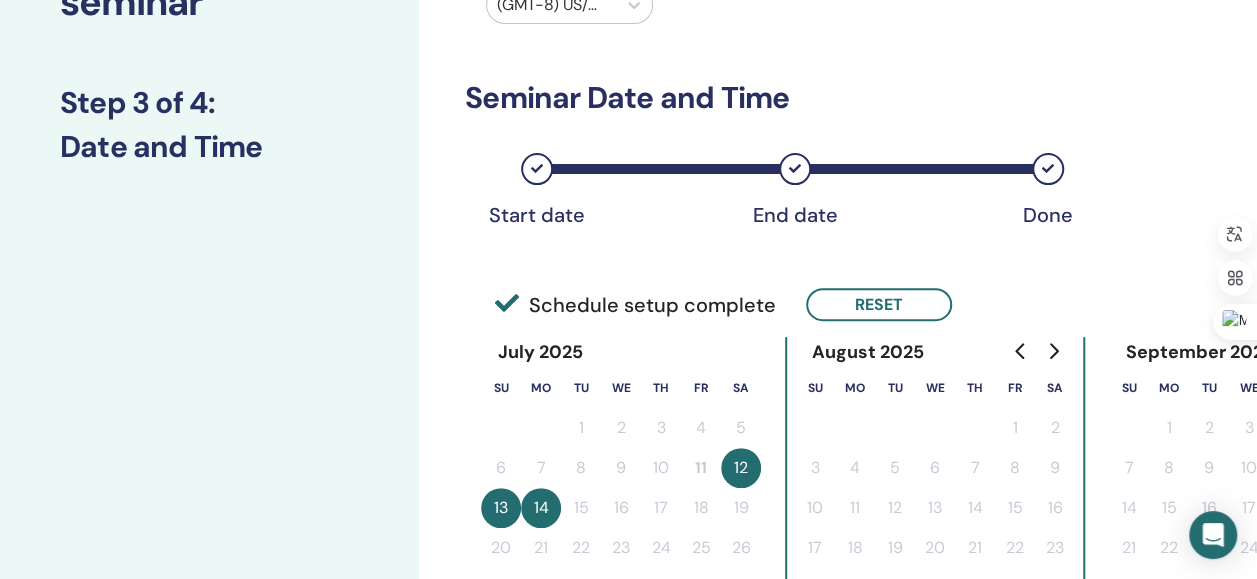 click on "13" at bounding box center [501, 508] 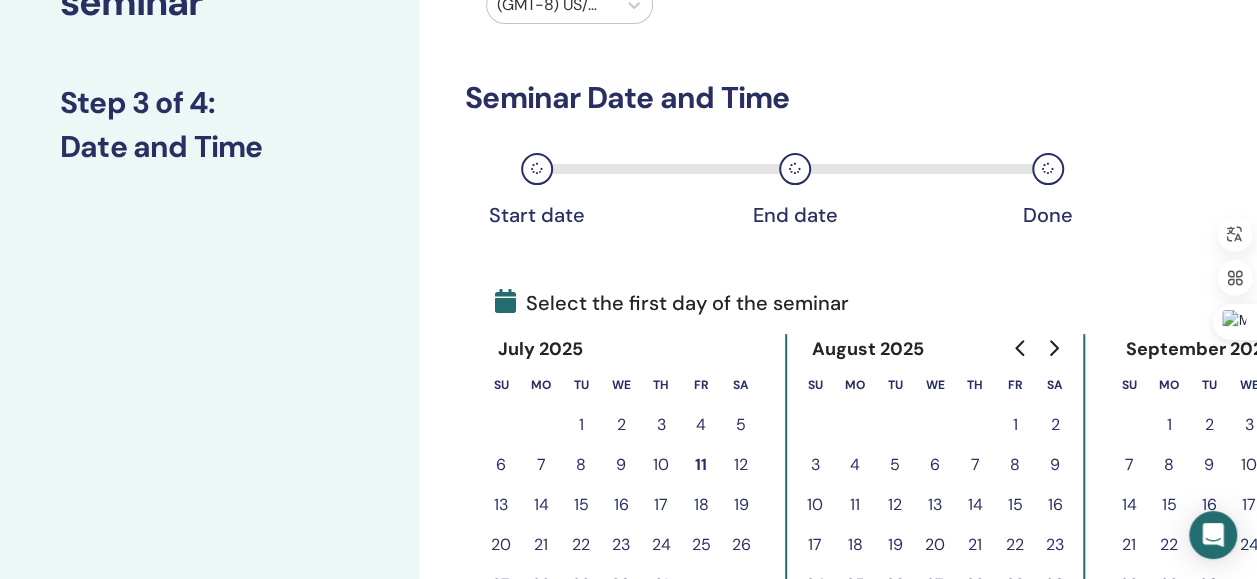 click on "12" at bounding box center (741, 465) 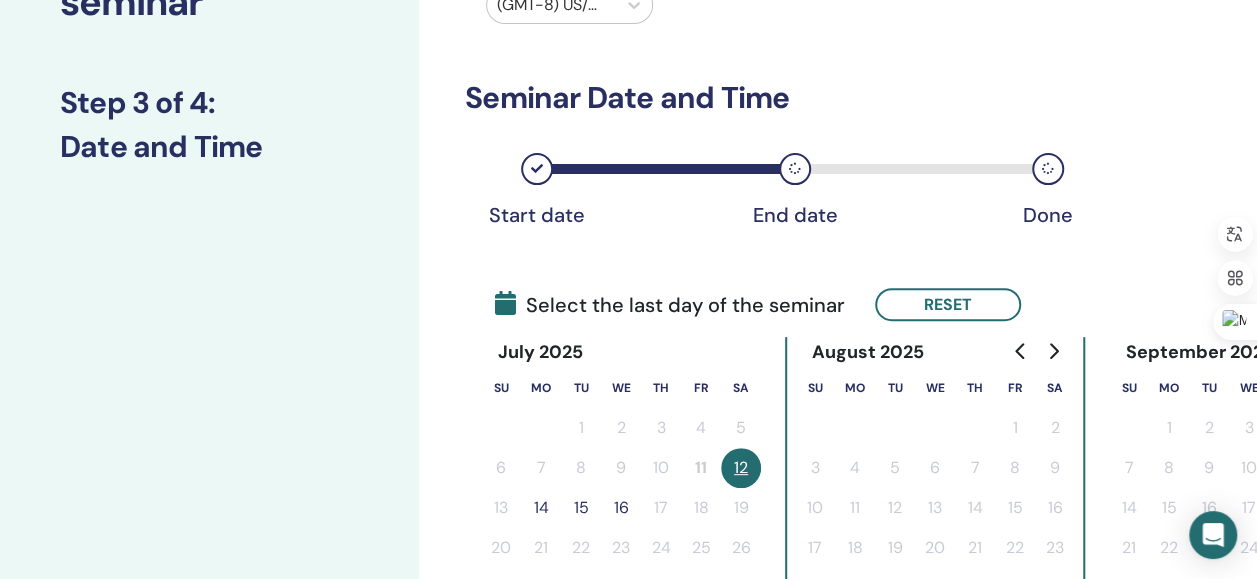 drag, startPoint x: 906, startPoint y: 312, endPoint x: 895, endPoint y: 322, distance: 14.866069 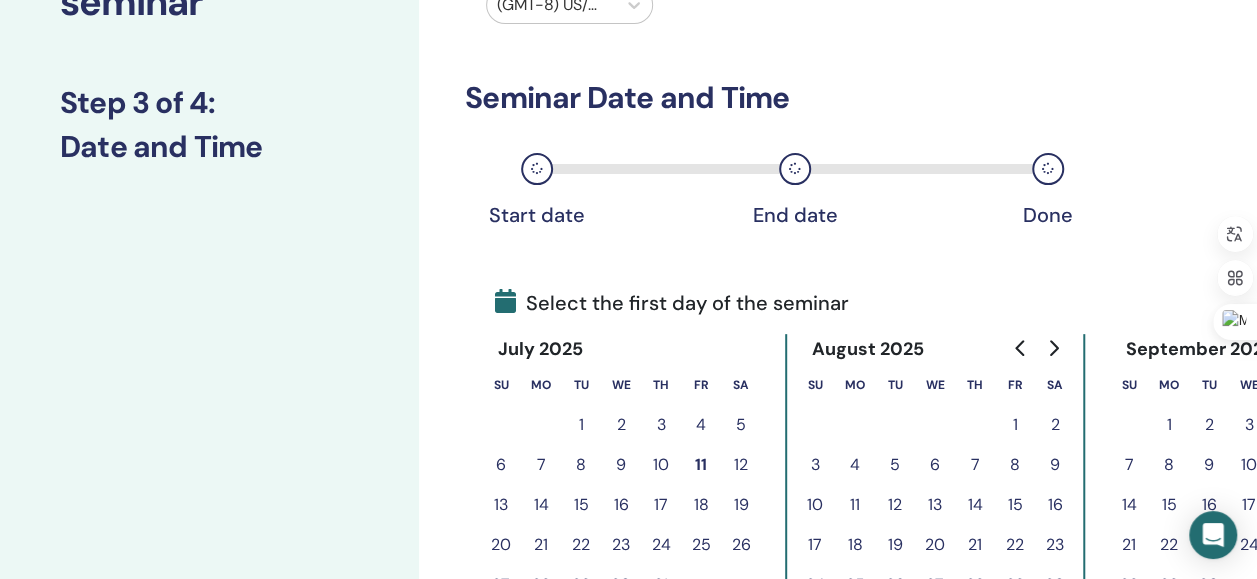 drag, startPoint x: 731, startPoint y: 466, endPoint x: 490, endPoint y: 514, distance: 245.7336 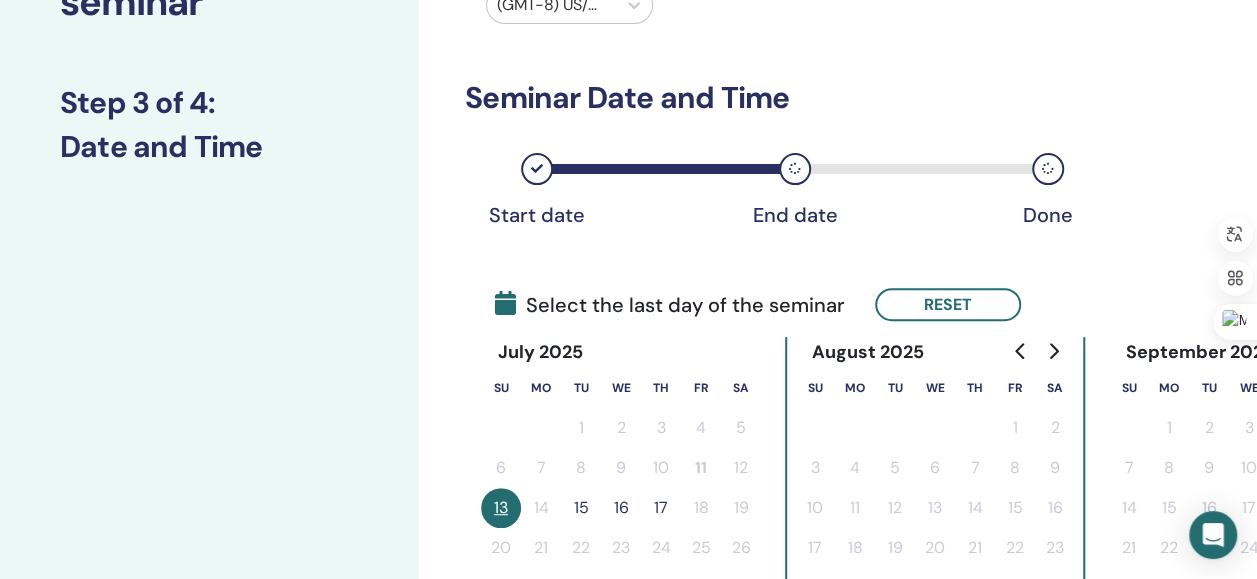 drag, startPoint x: 585, startPoint y: 508, endPoint x: 604, endPoint y: 518, distance: 21.470911 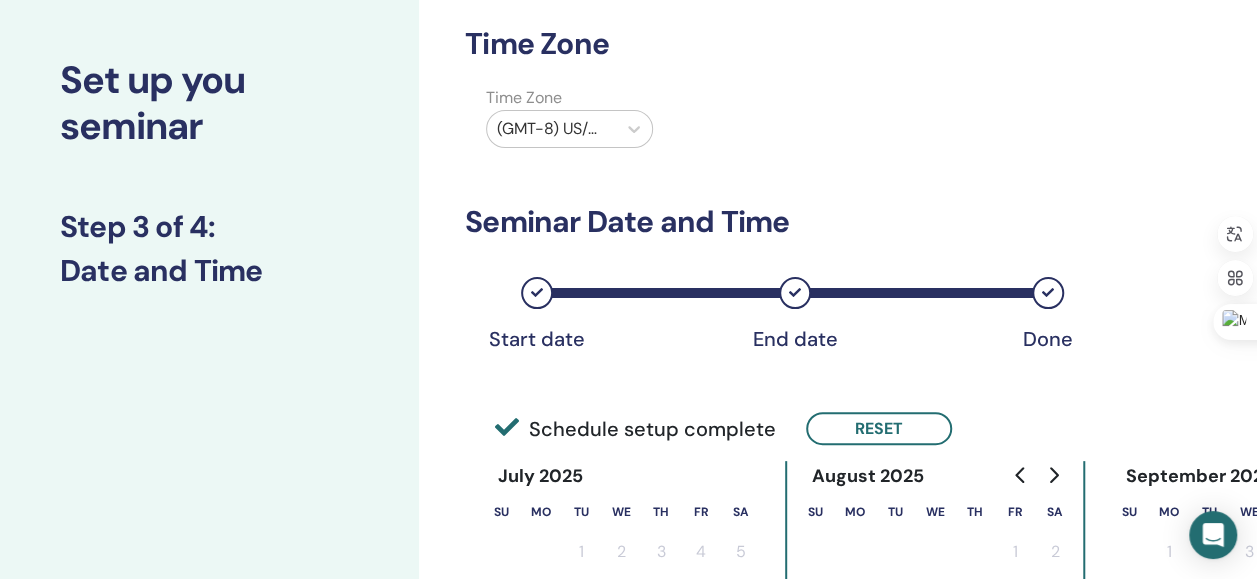 scroll, scrollTop: 0, scrollLeft: 0, axis: both 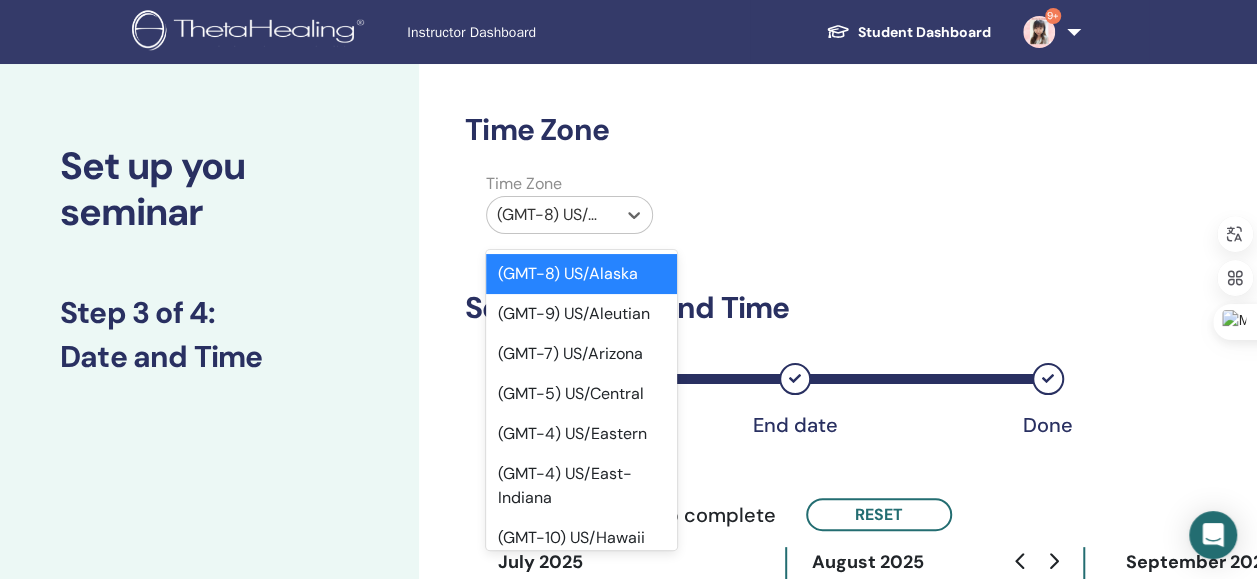 click at bounding box center [551, 215] 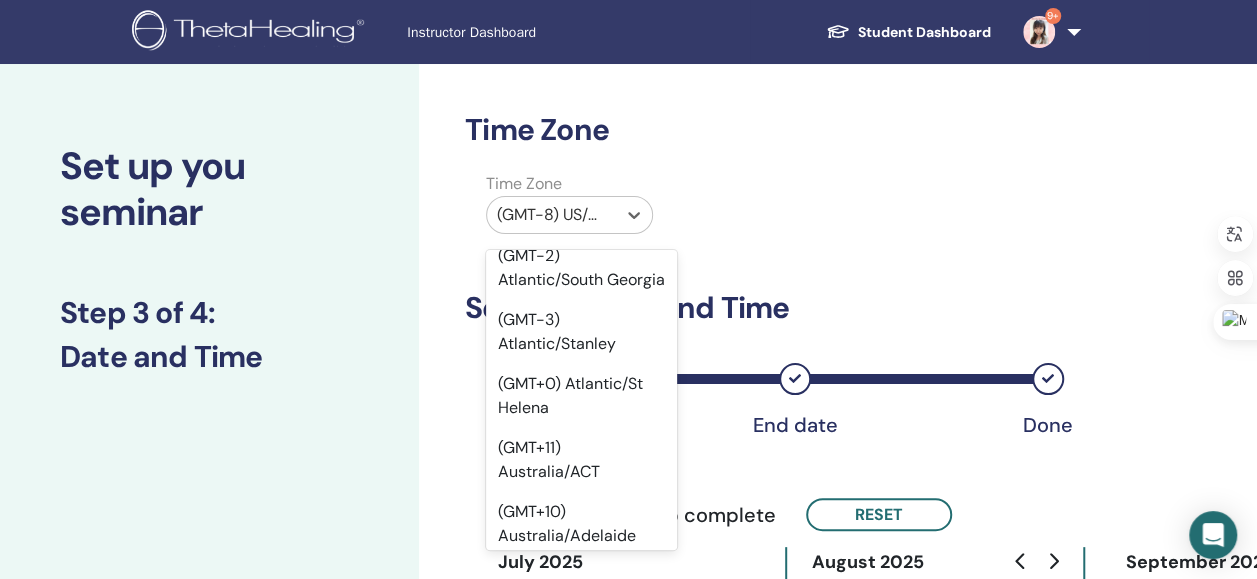 scroll, scrollTop: 22400, scrollLeft: 0, axis: vertical 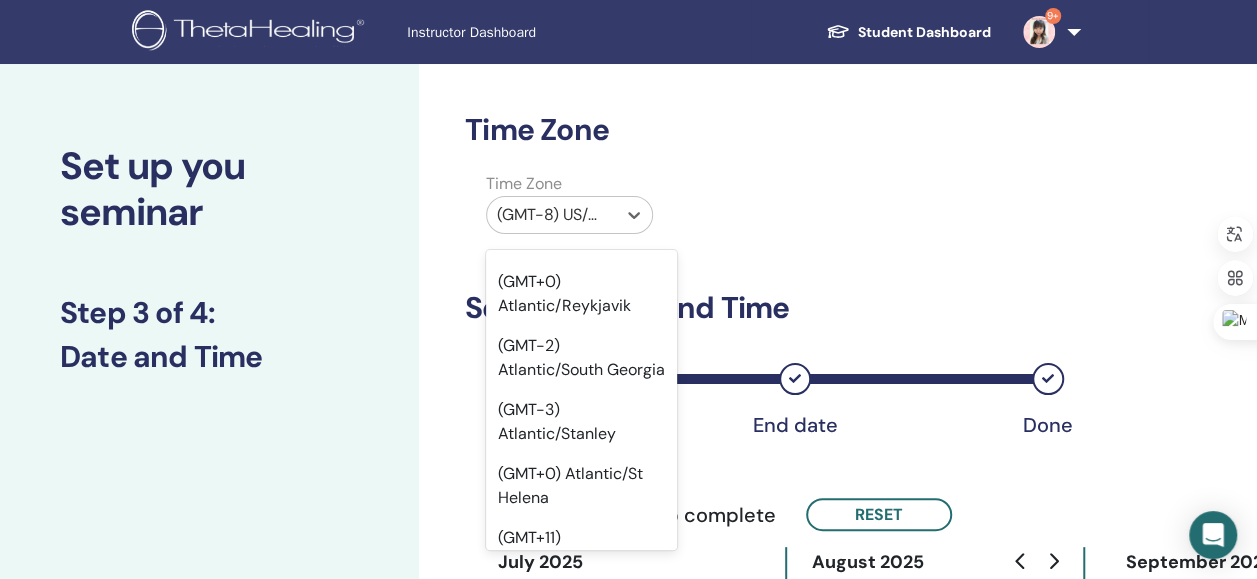 click on "(GMT+8) Asia/Taipei" at bounding box center [581, -1222] 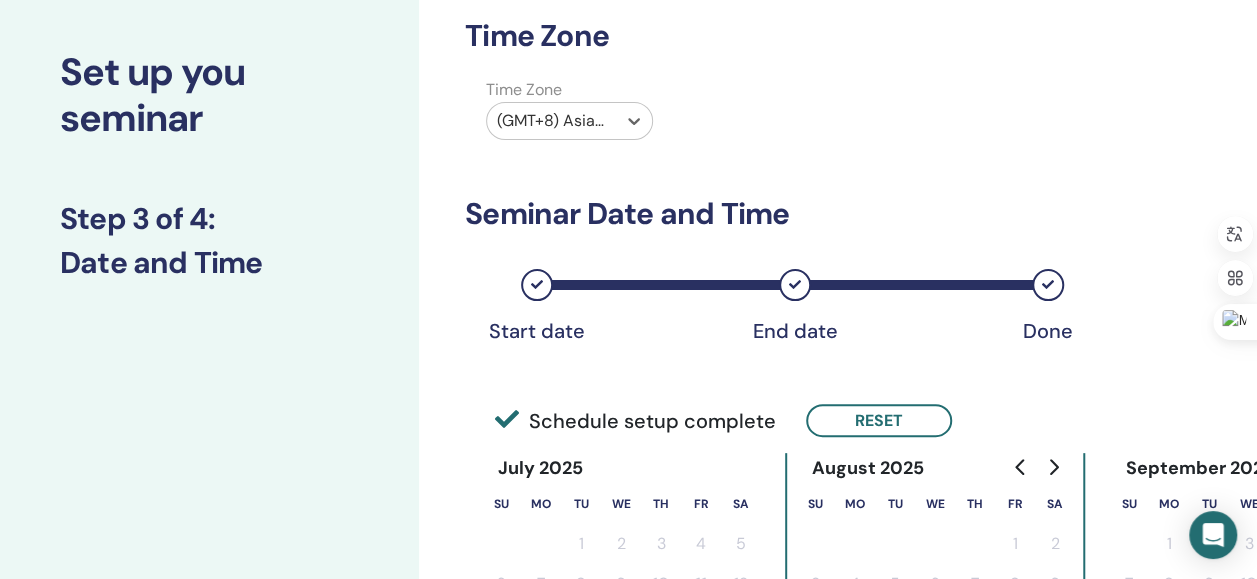 scroll, scrollTop: 200, scrollLeft: 0, axis: vertical 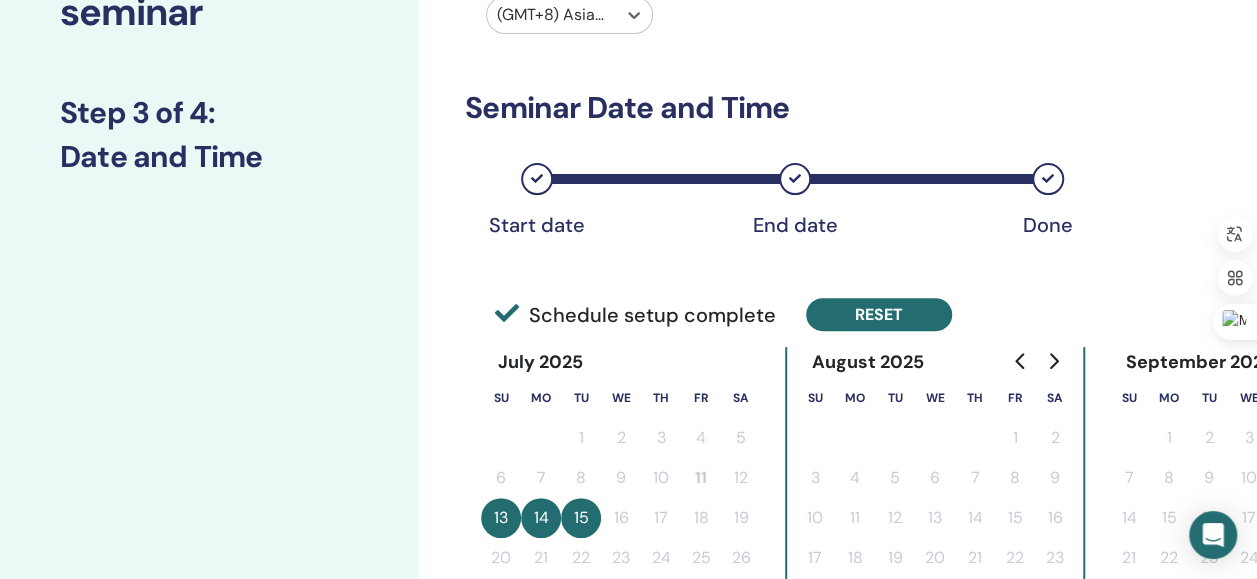 click on "Reset" at bounding box center [879, 314] 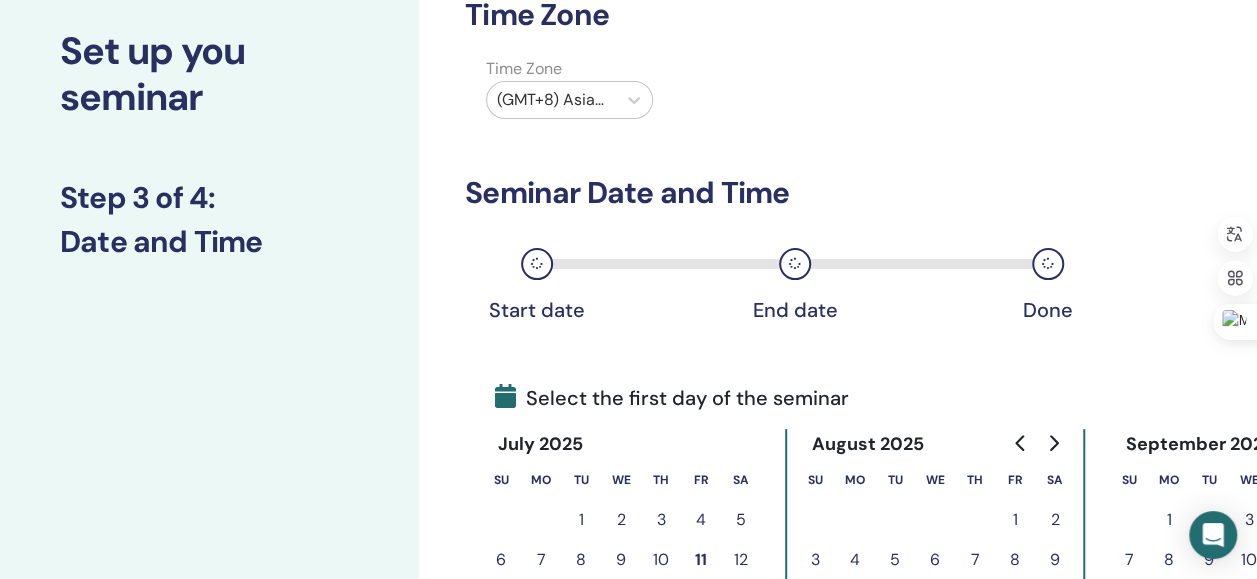 scroll, scrollTop: 200, scrollLeft: 0, axis: vertical 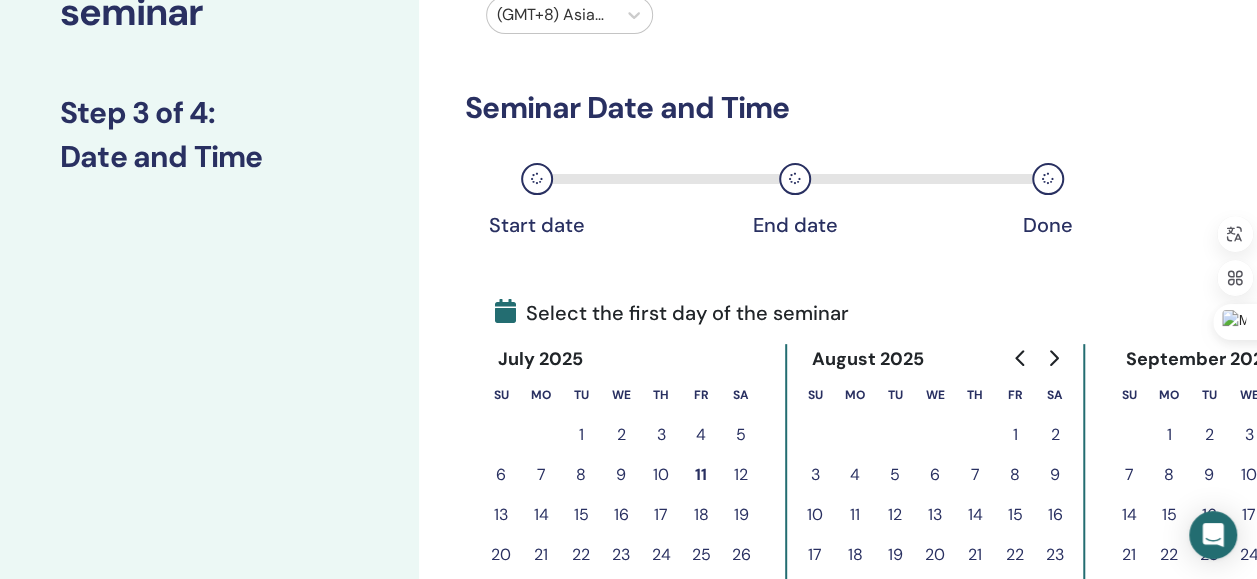 click on "12" at bounding box center [741, 475] 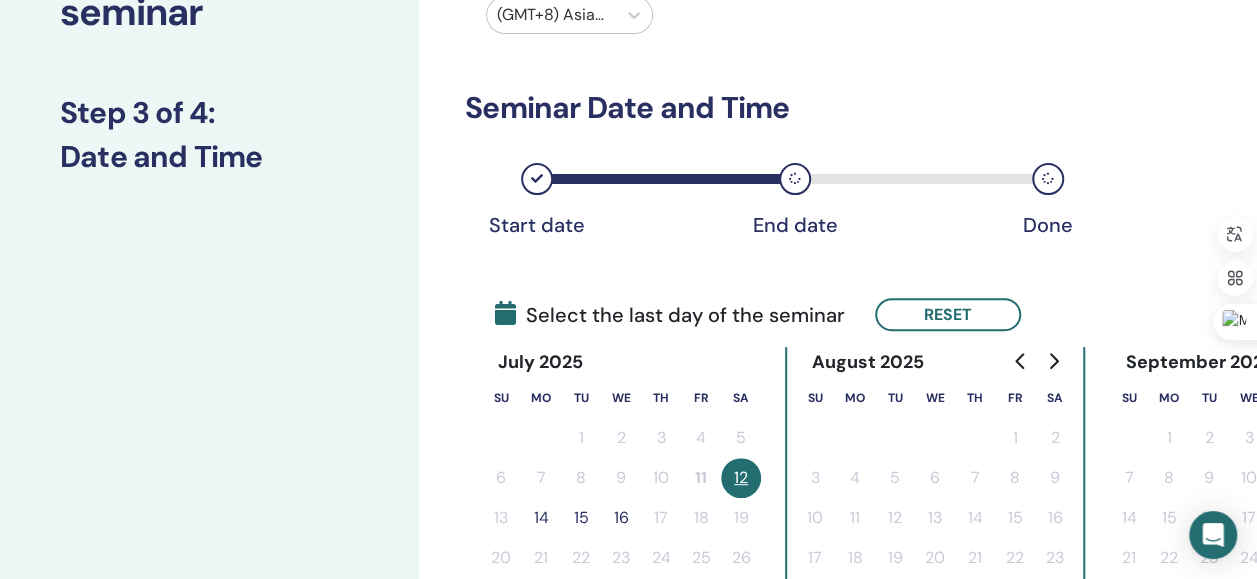 click on "14" at bounding box center (541, 518) 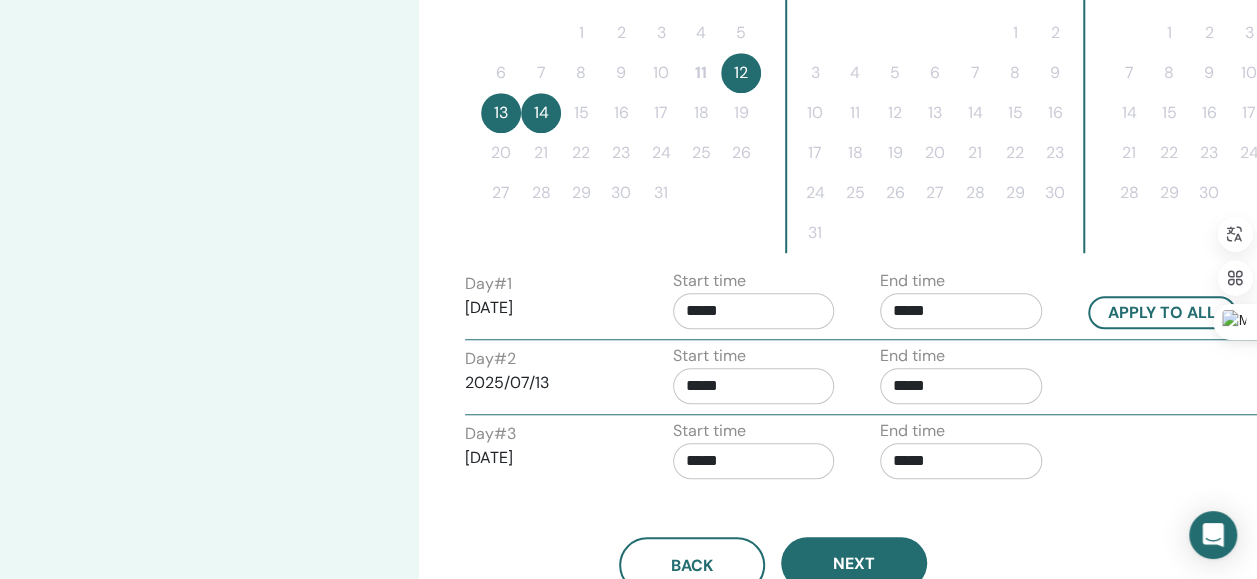 scroll, scrollTop: 700, scrollLeft: 0, axis: vertical 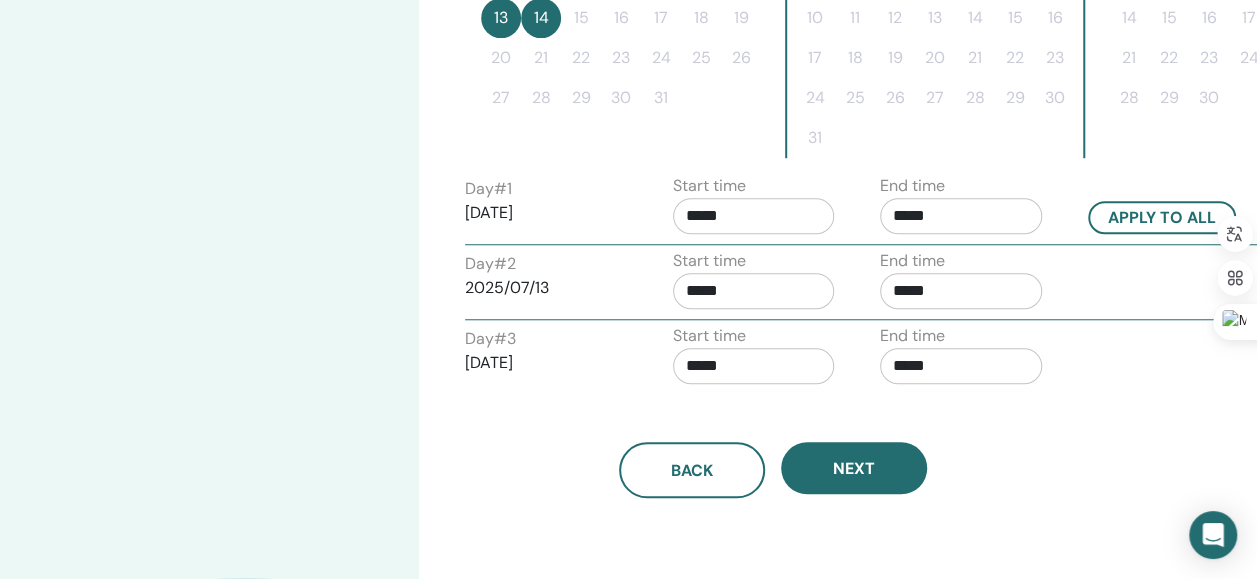 click on "*****" at bounding box center [754, 216] 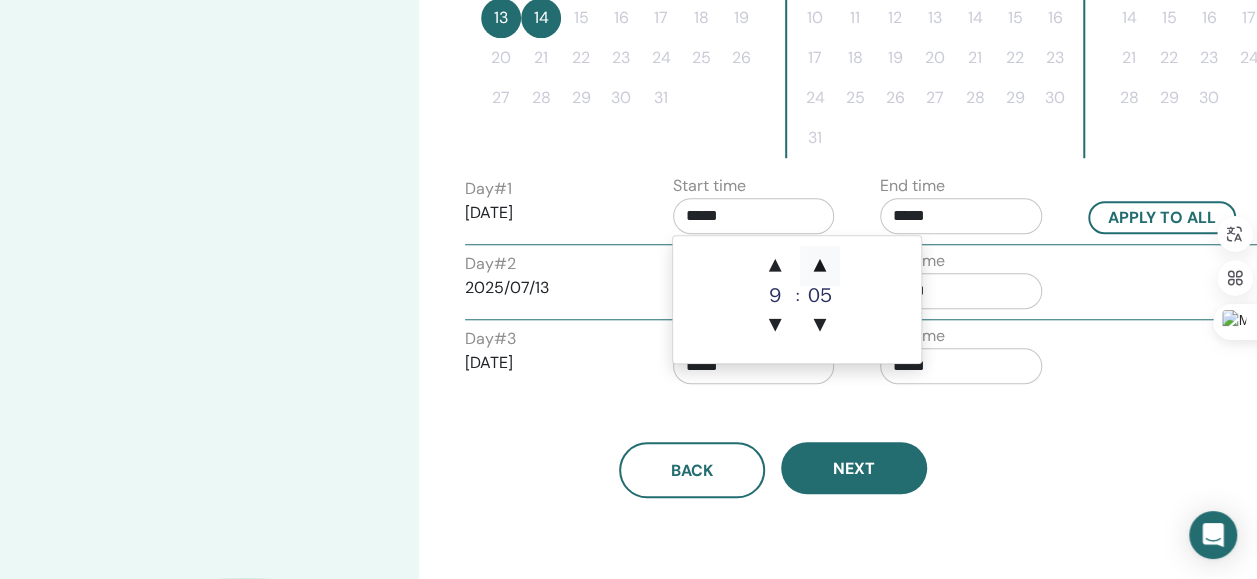 click on "▲" at bounding box center [820, 266] 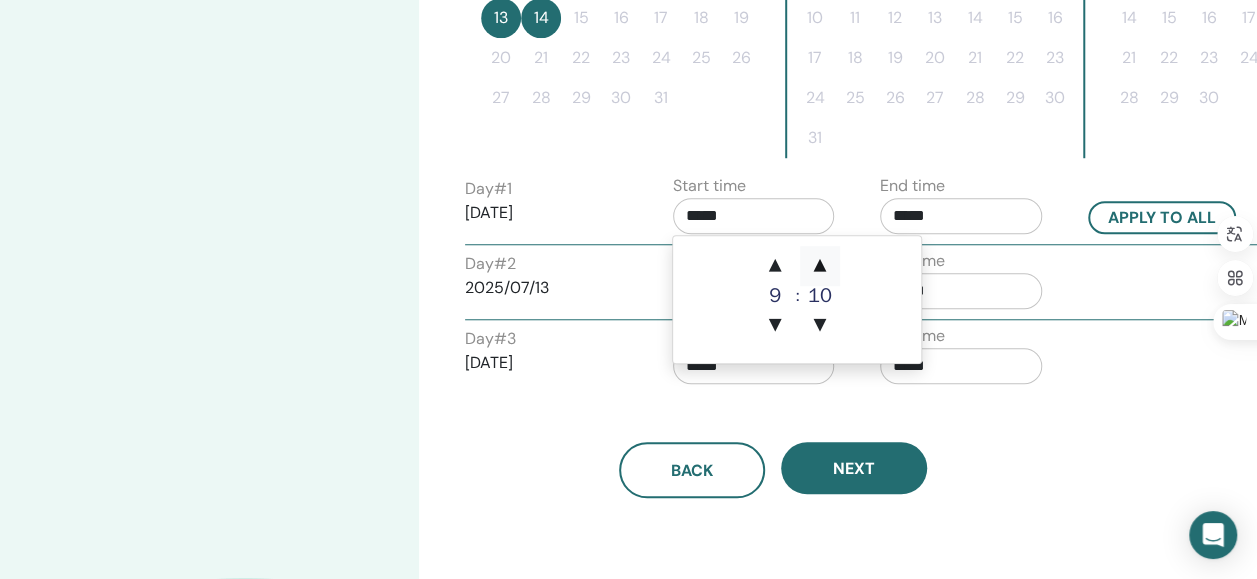 click on "▲" at bounding box center [820, 266] 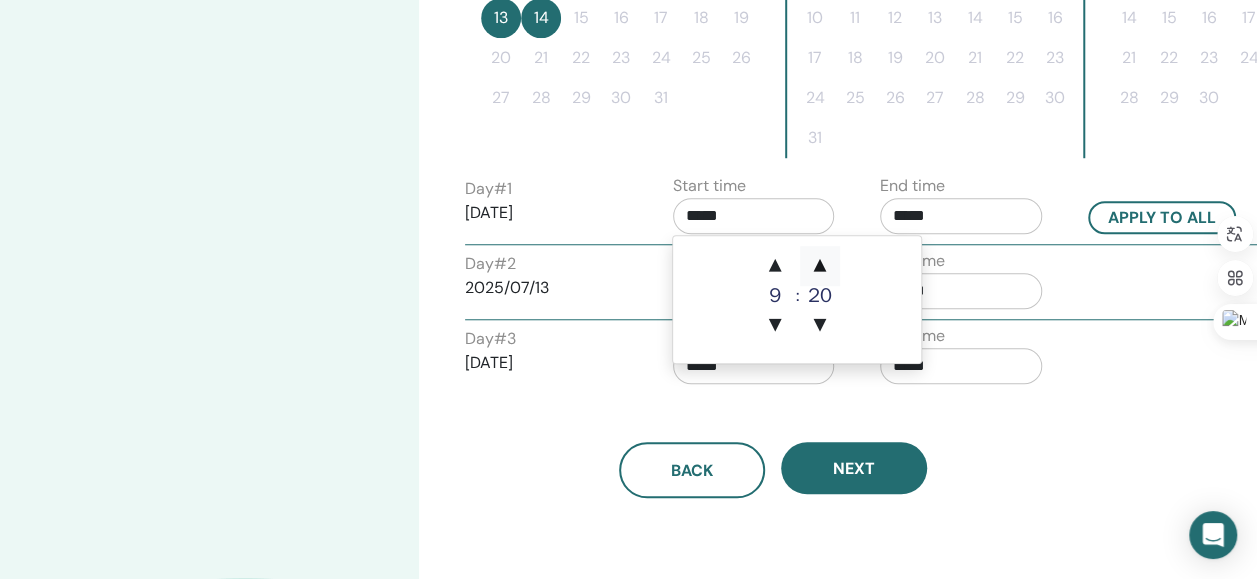 click on "▲" at bounding box center (820, 266) 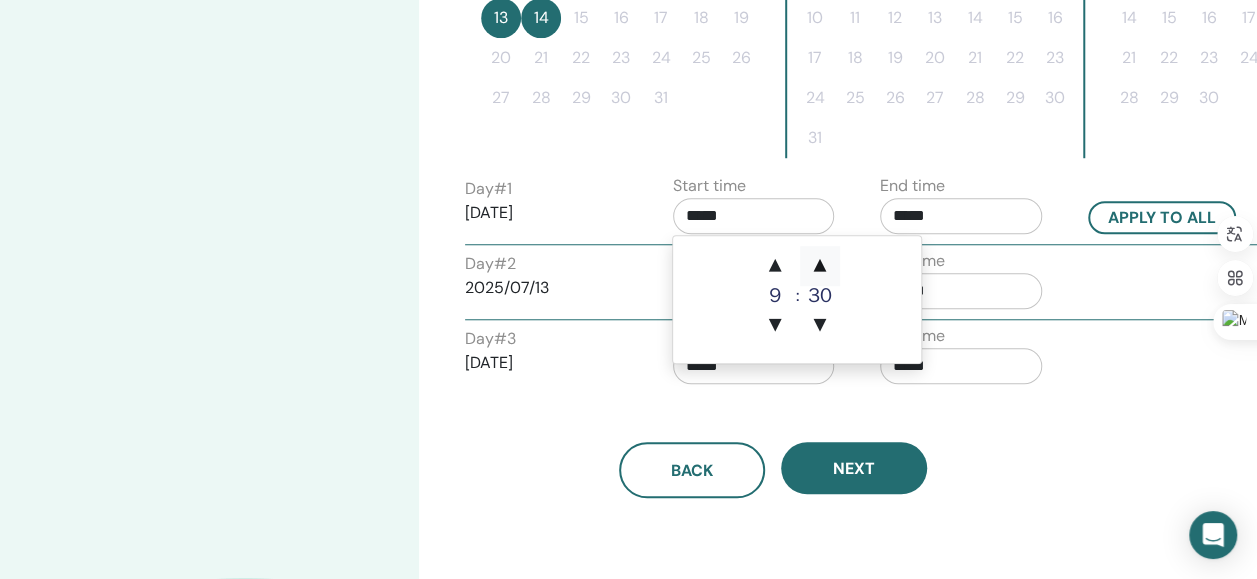 click on "▲" at bounding box center [820, 266] 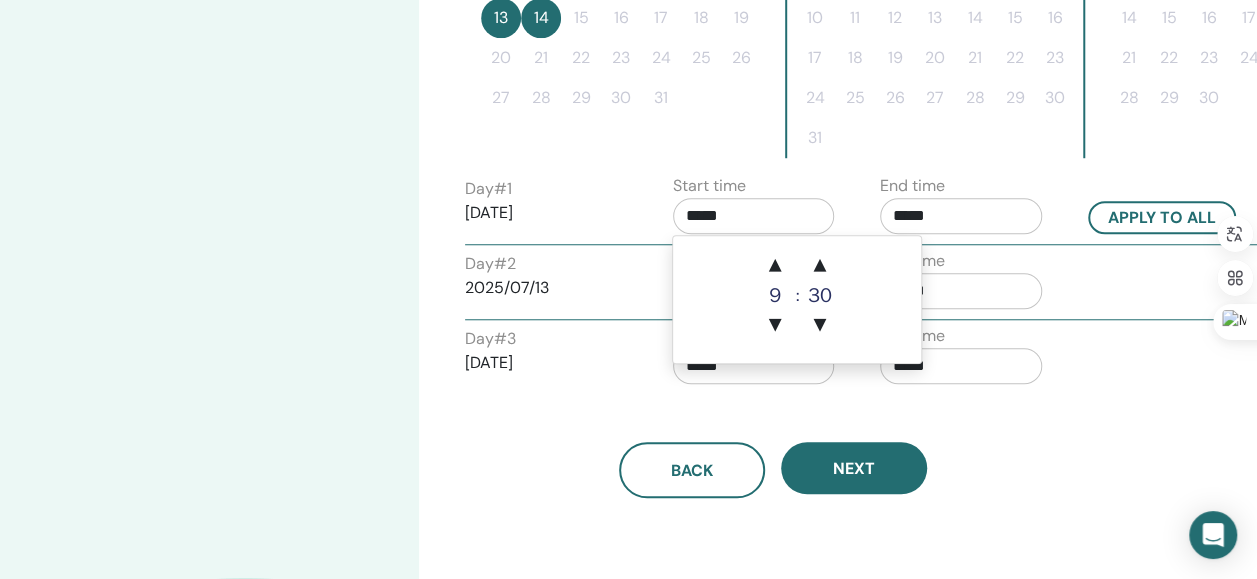 click on "Time Zone Time Zone (GMT+8) Asia/Taipei Seminar Date and Time Start date End date Done Schedule setup complete Reset July 2025 Su Mo Tu We Th Fr Sa 1 2 3 4 5 6 7 8 9 10 11 12 13 14 15 16 17 18 19 20 21 22 23 24 25 26 27 28 29 30 31 August 2025 Su Mo Tu We Th Fr Sa 1 2 3 4 5 6 7 8 9 10 11 12 13 14 15 16 17 18 19 20 21 22 23 24 25 26 27 28 29 30 31 September 2025 Su Mo Tu We Th Fr Sa 1 2 3 4 5 6 7 8 9 10 11 12 13 14 15 16 17 18 19 20 21 22 23 24 25 26 27 28 29 30 Day  # 1 2025/07/12 Start time ***** End time ***** Apply to all Day  # 2 2025/07/13 Start time ***** End time ***** Day  # 3 2025/07/14 Start time ***** End time ***** Back Next" at bounding box center [838, 71] 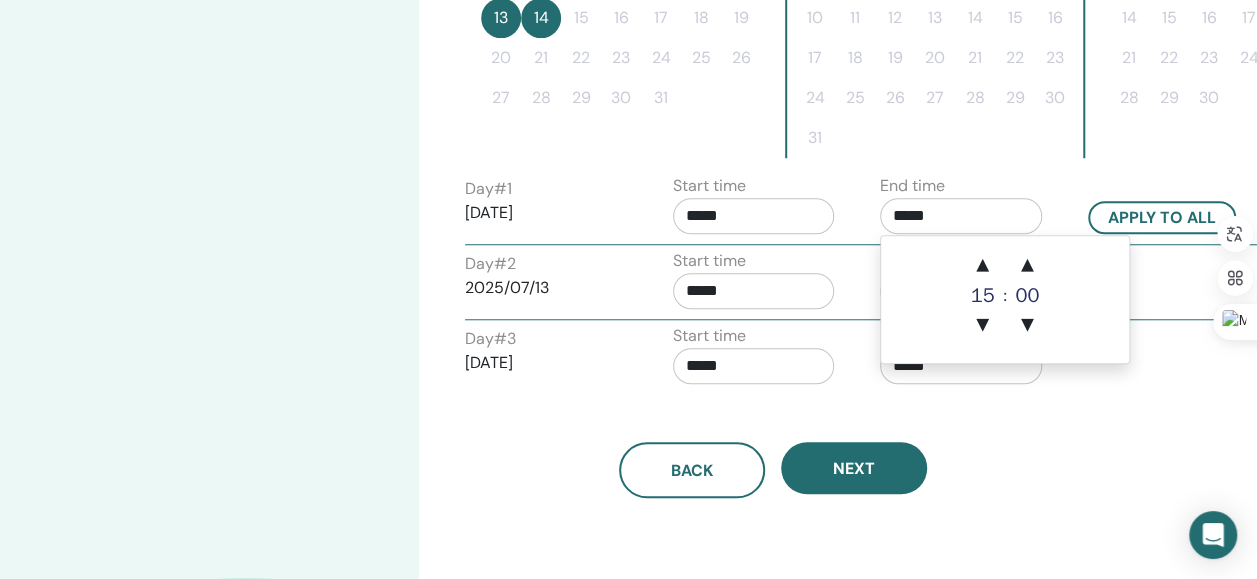 click on "*****" at bounding box center (961, 216) 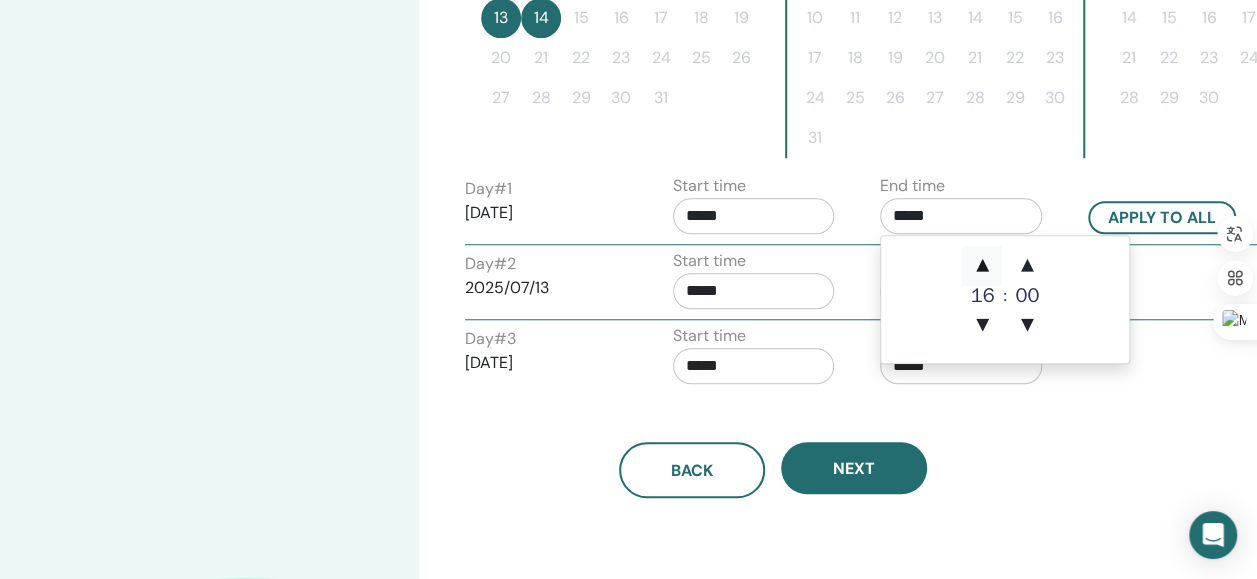 click on "▲" at bounding box center [982, 266] 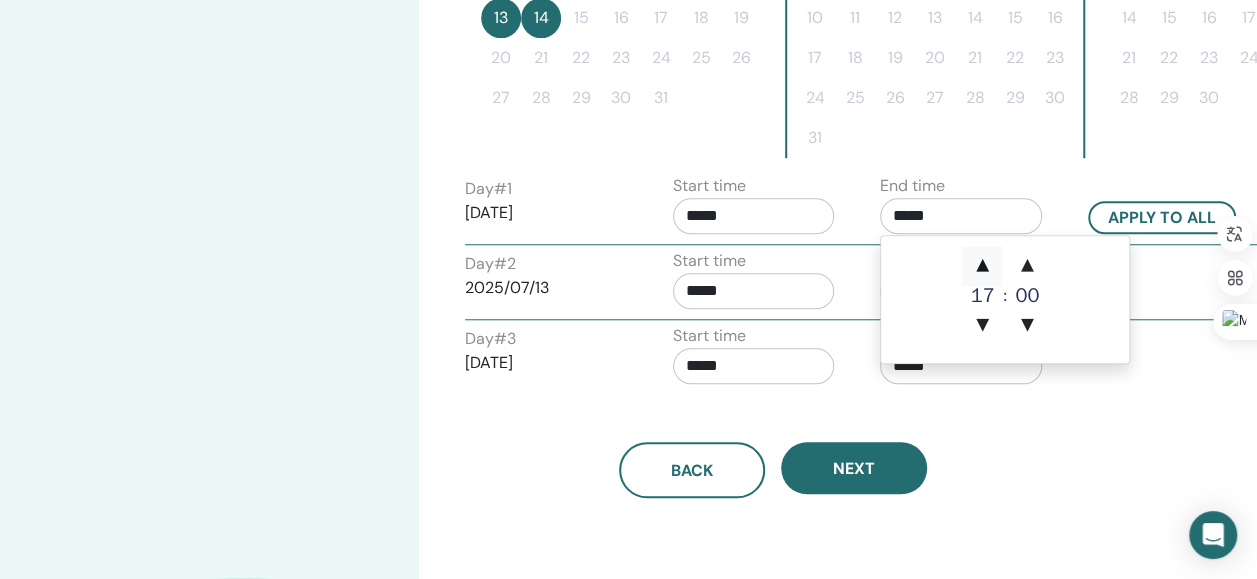 click on "▲" at bounding box center (982, 266) 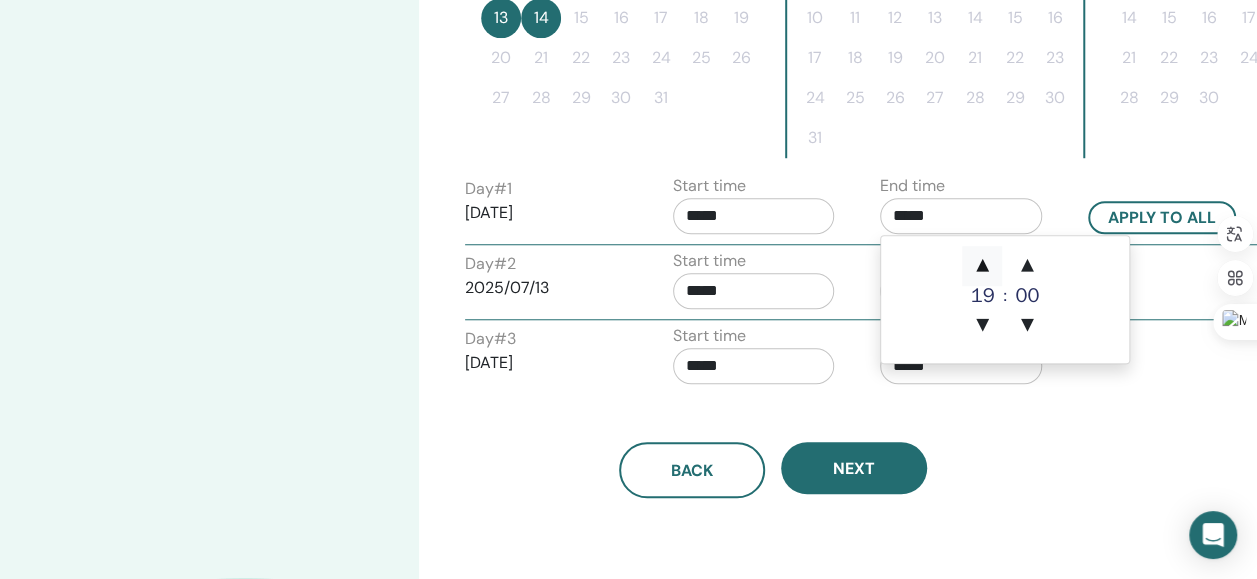 click on "▲" at bounding box center (982, 266) 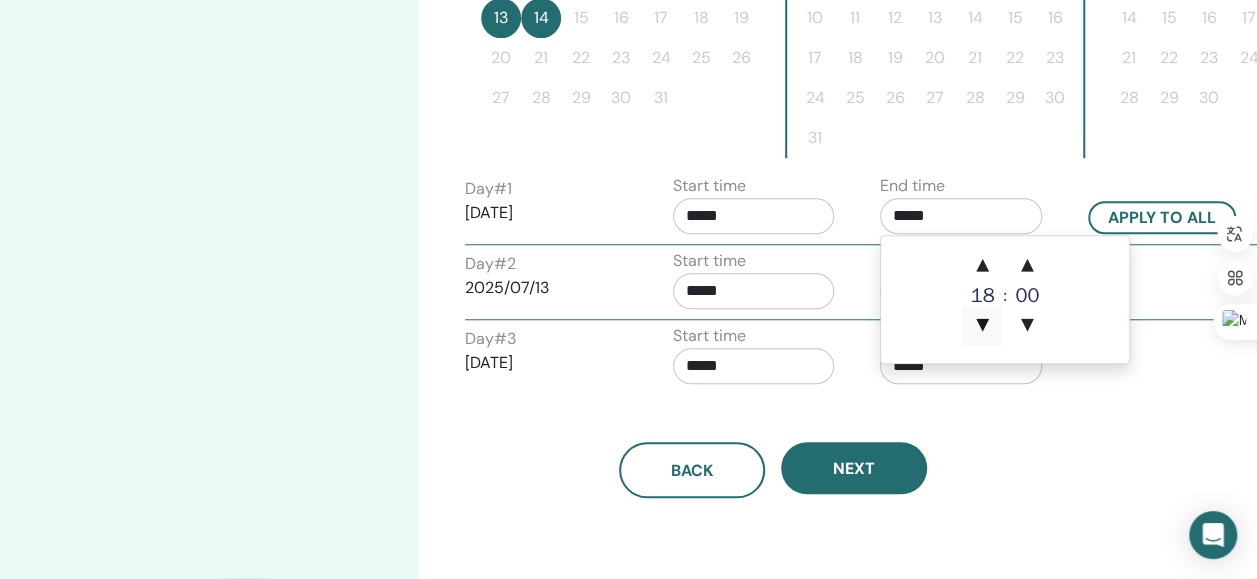 click on "▼" at bounding box center (982, 326) 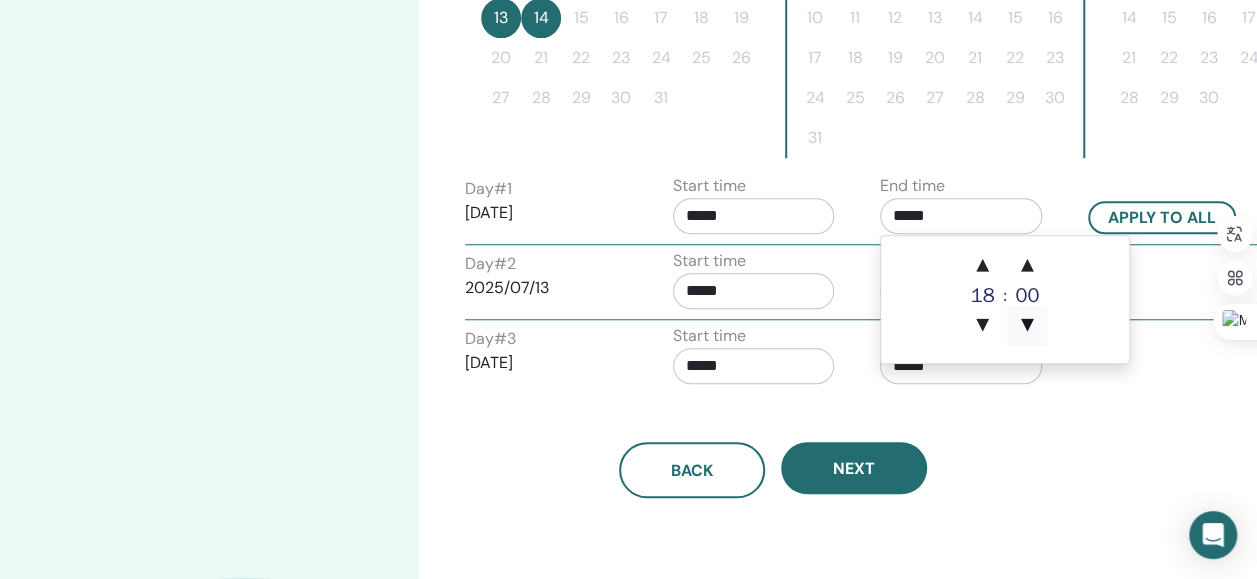 click on "▼" at bounding box center (1027, 326) 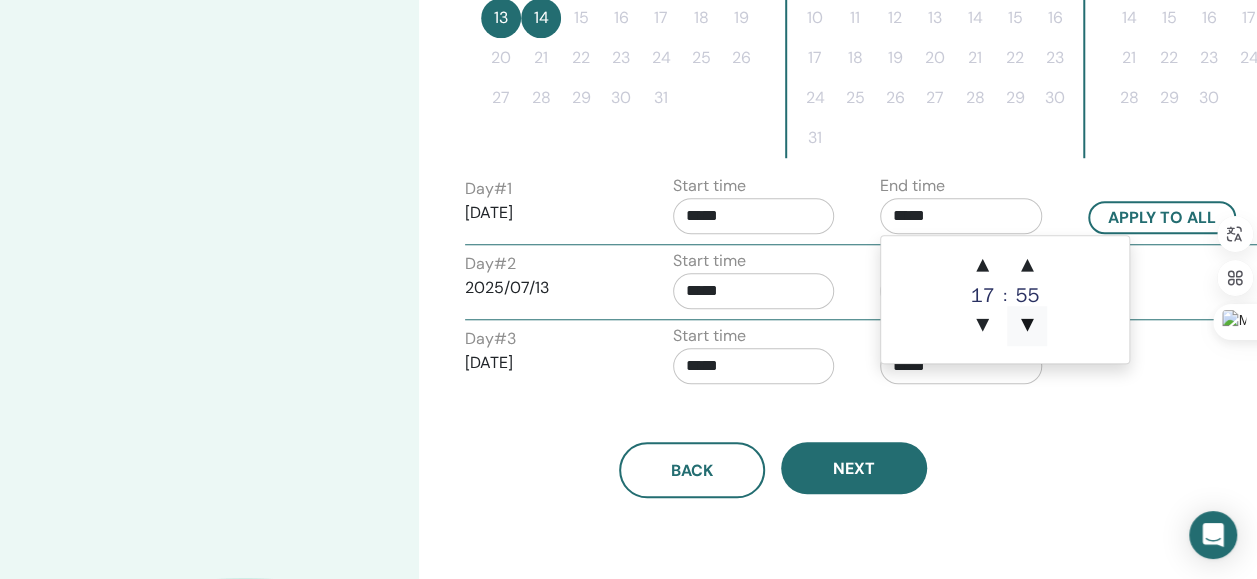 click on "▼" at bounding box center (1027, 326) 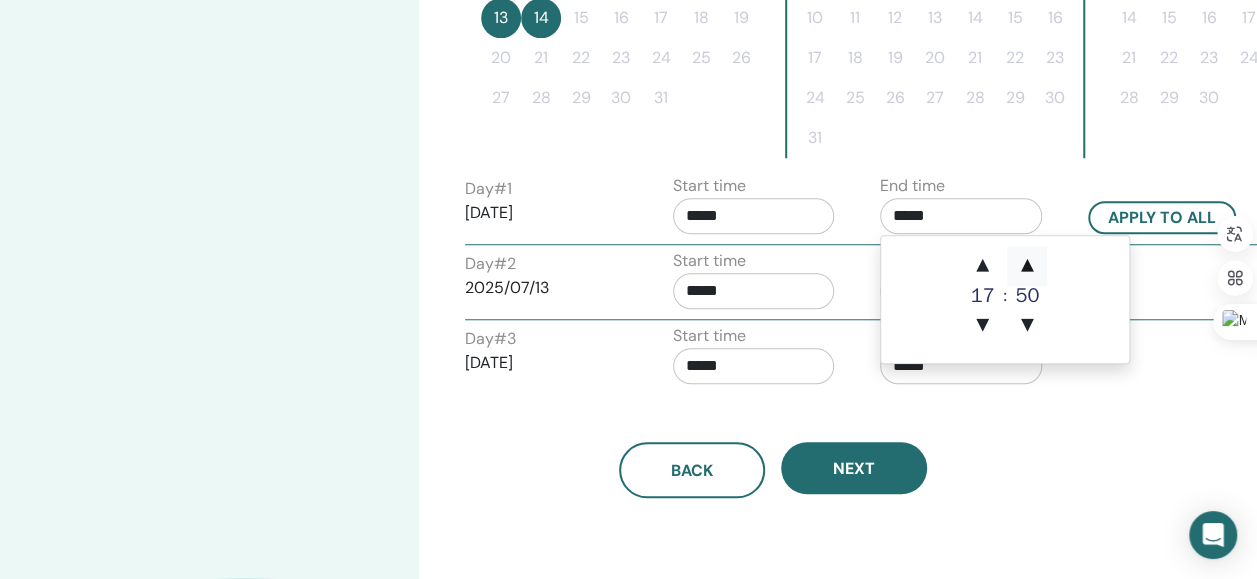 click on "▲" at bounding box center [1027, 266] 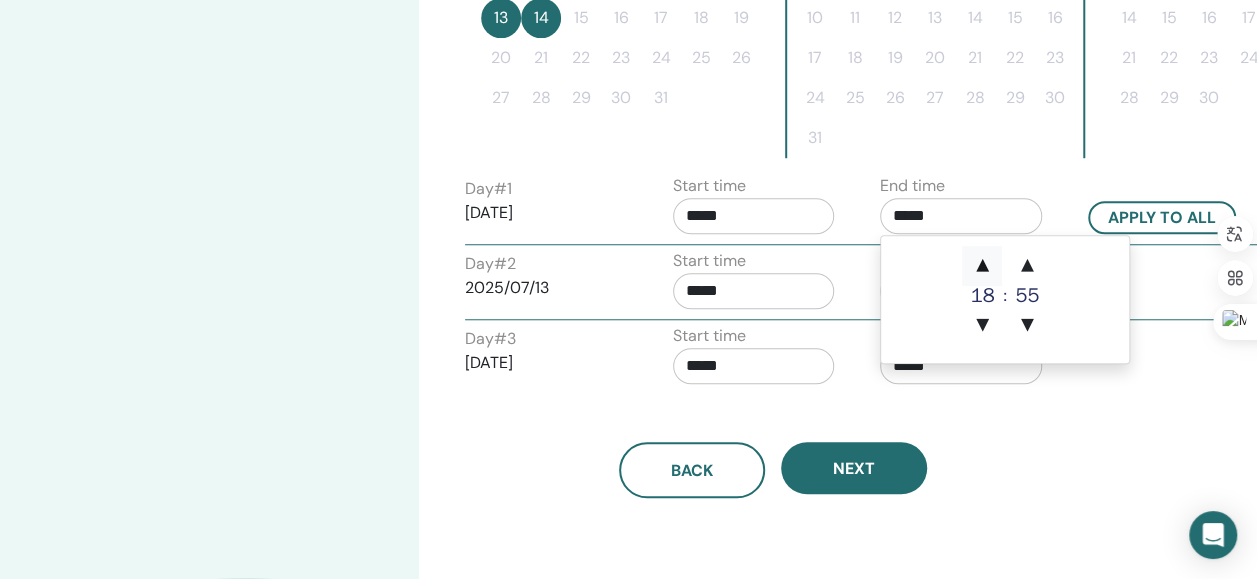click on "▲" at bounding box center [982, 266] 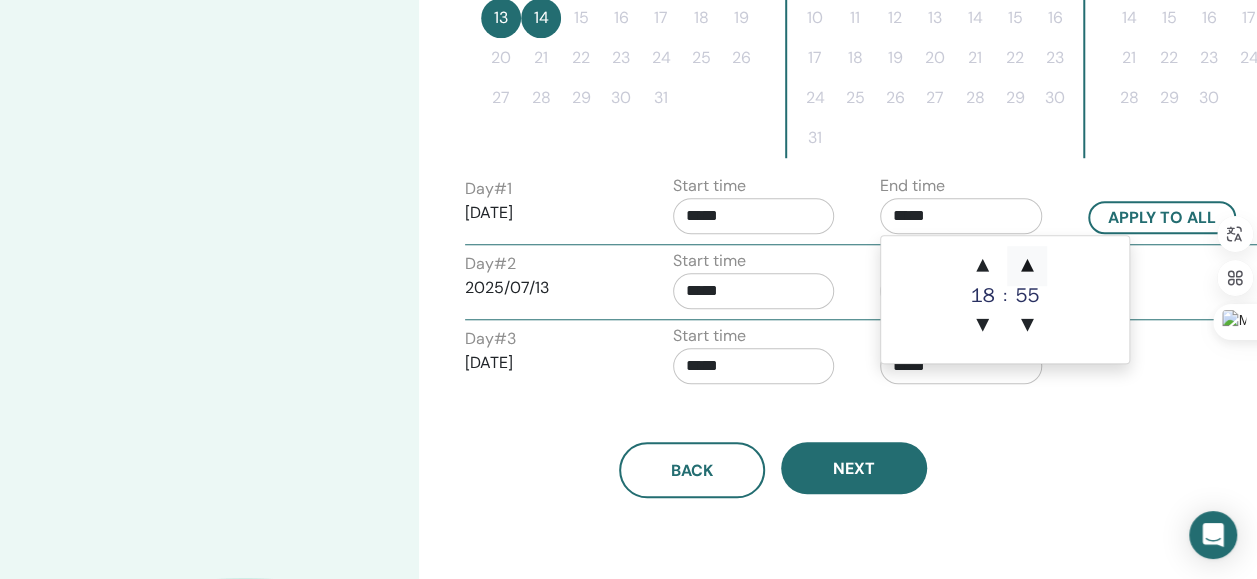 click on "▲" at bounding box center [1027, 266] 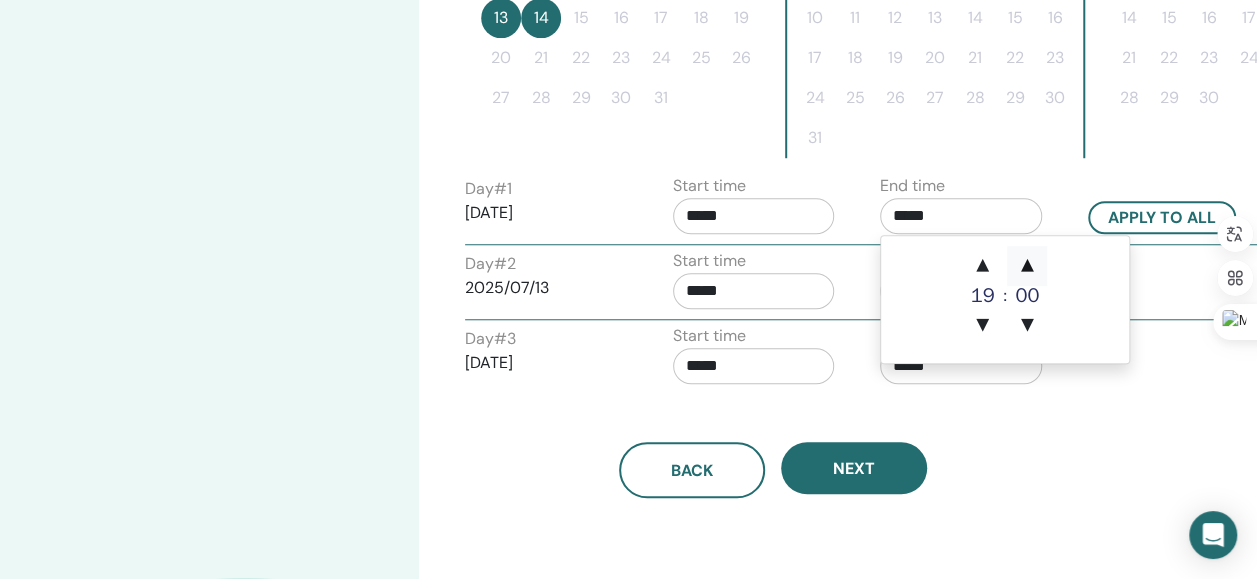 click on "▲" at bounding box center (1027, 266) 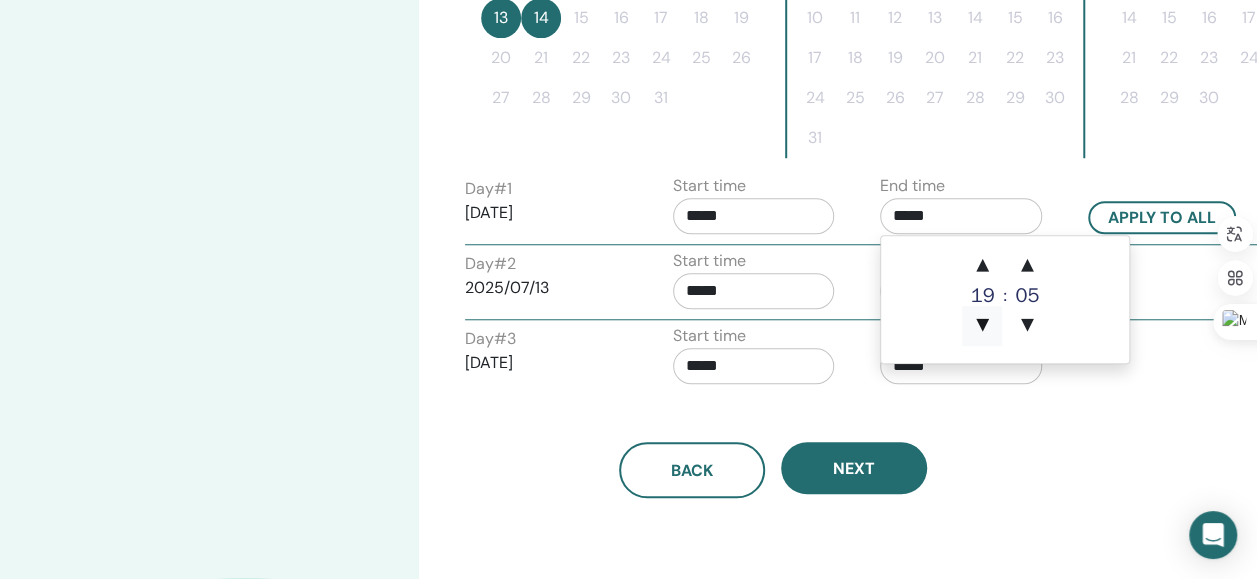 click on "▼" at bounding box center [982, 326] 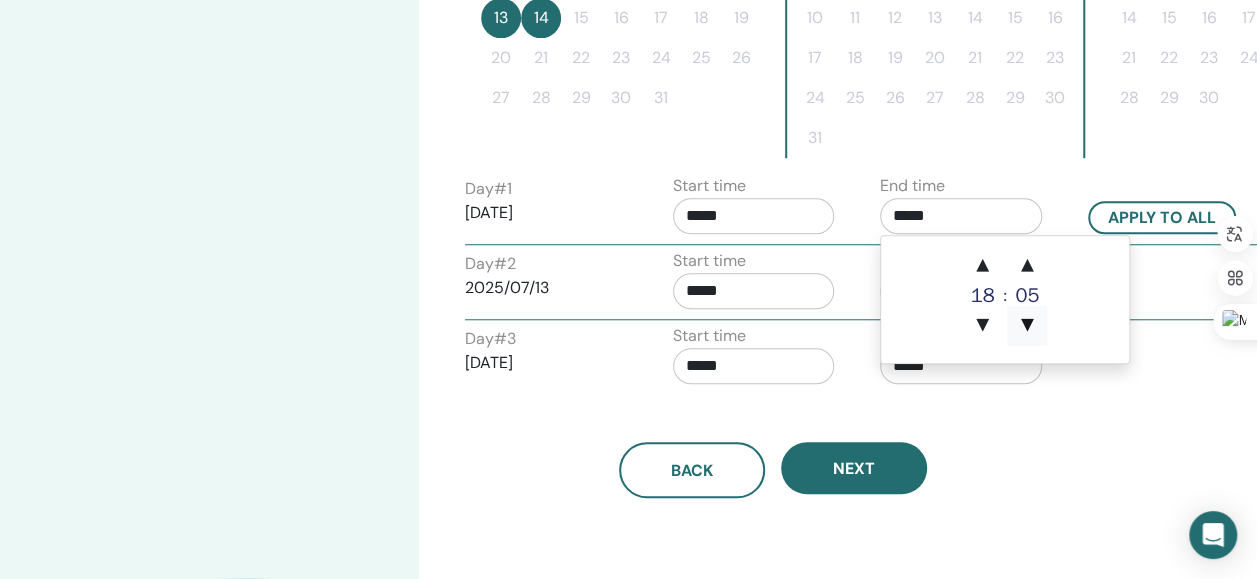 click on "▼" at bounding box center (1027, 326) 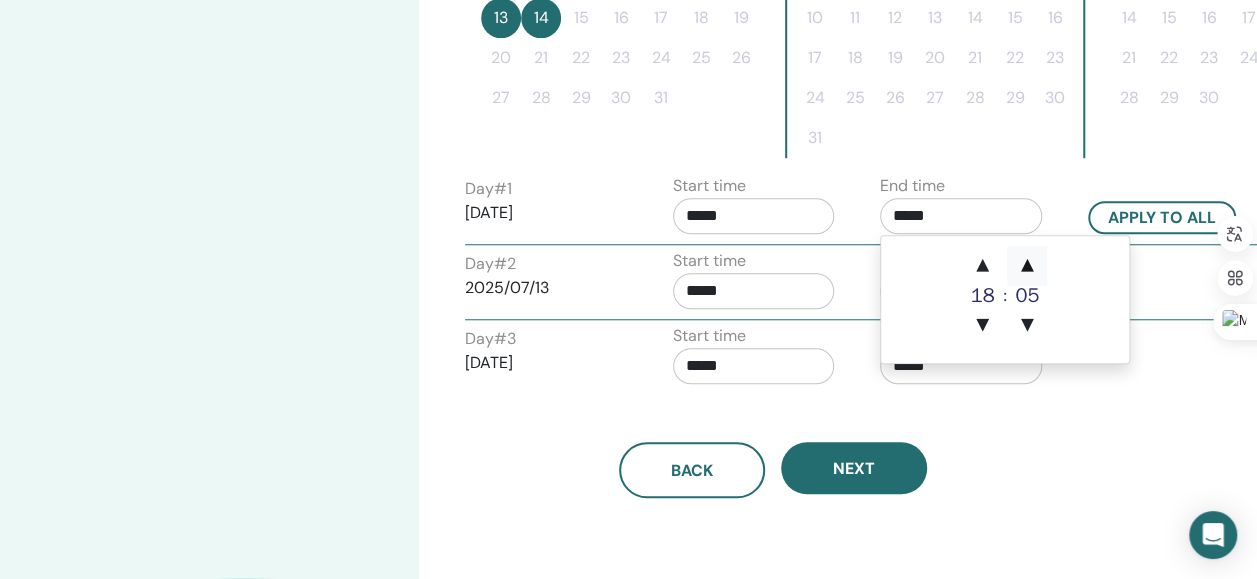 click on "▲" at bounding box center (1027, 266) 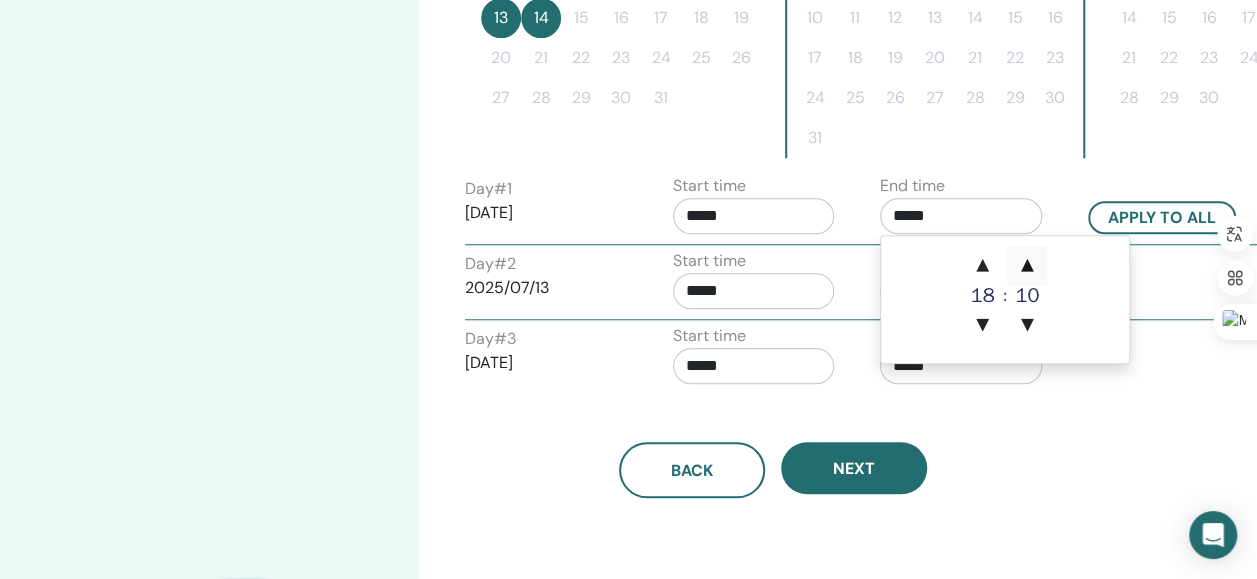 click on "▲" at bounding box center [1027, 266] 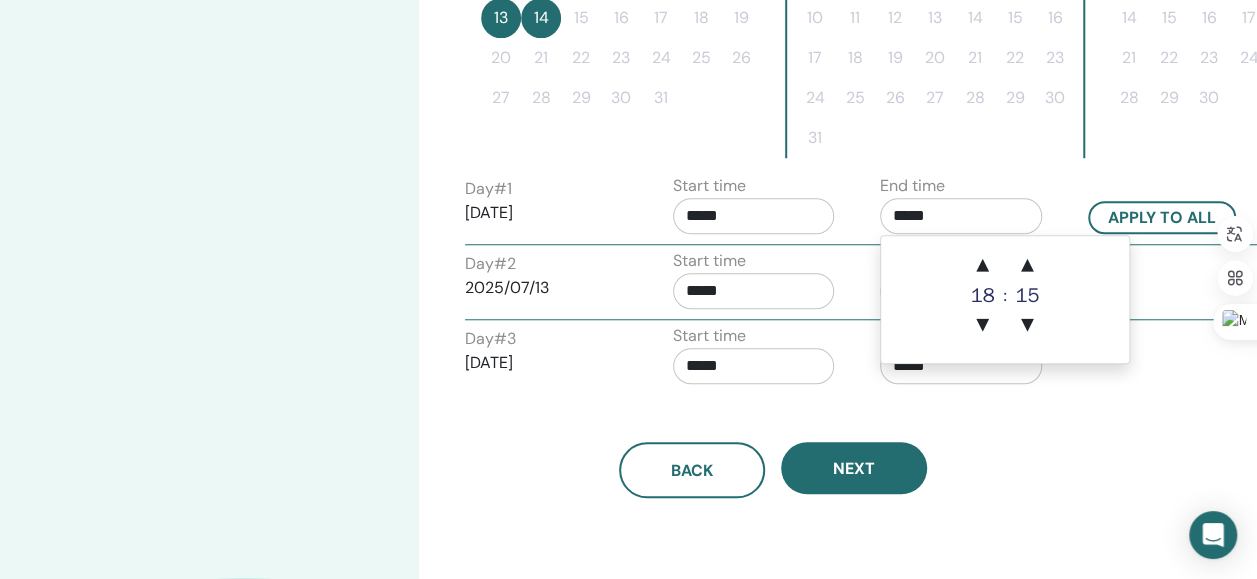 click on "Back Next" at bounding box center (773, 470) 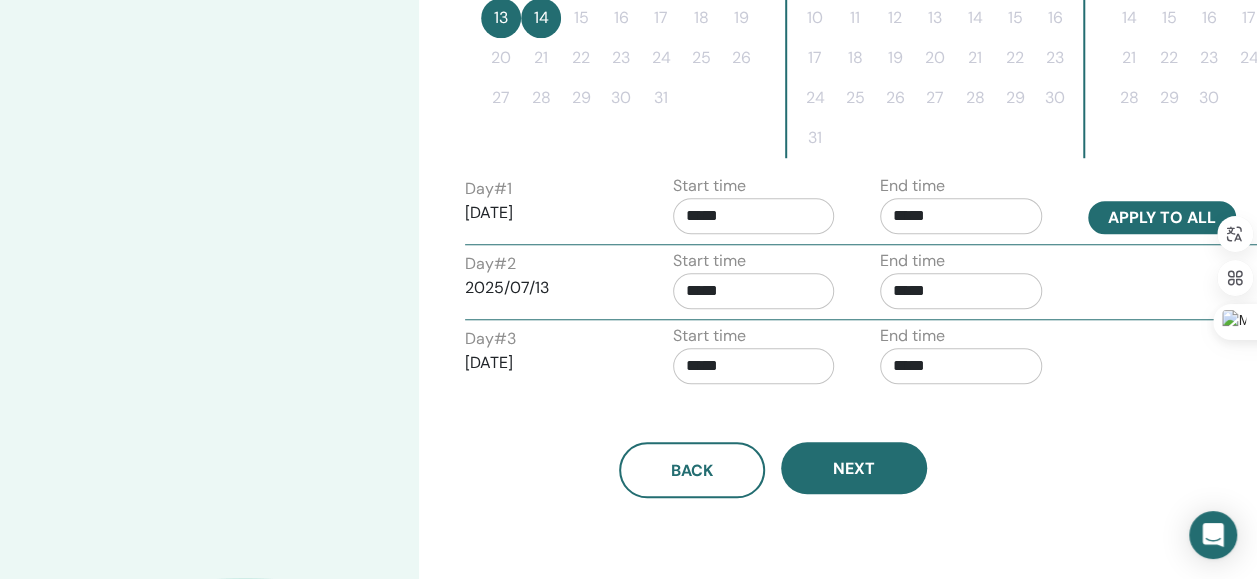 click on "Apply to all" at bounding box center (1162, 217) 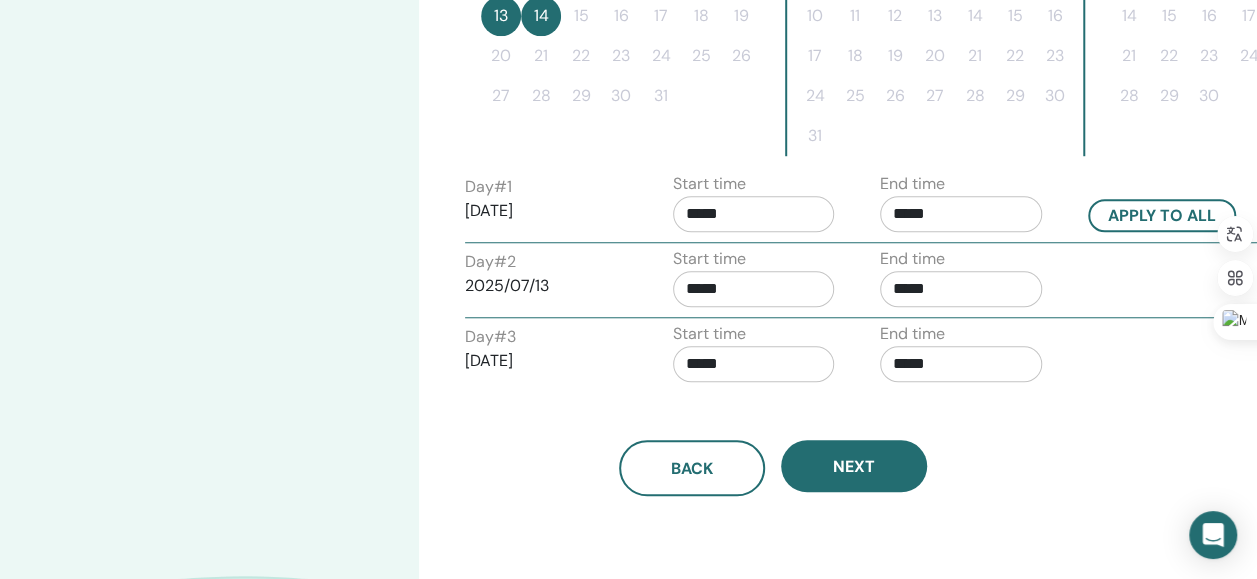 scroll, scrollTop: 700, scrollLeft: 0, axis: vertical 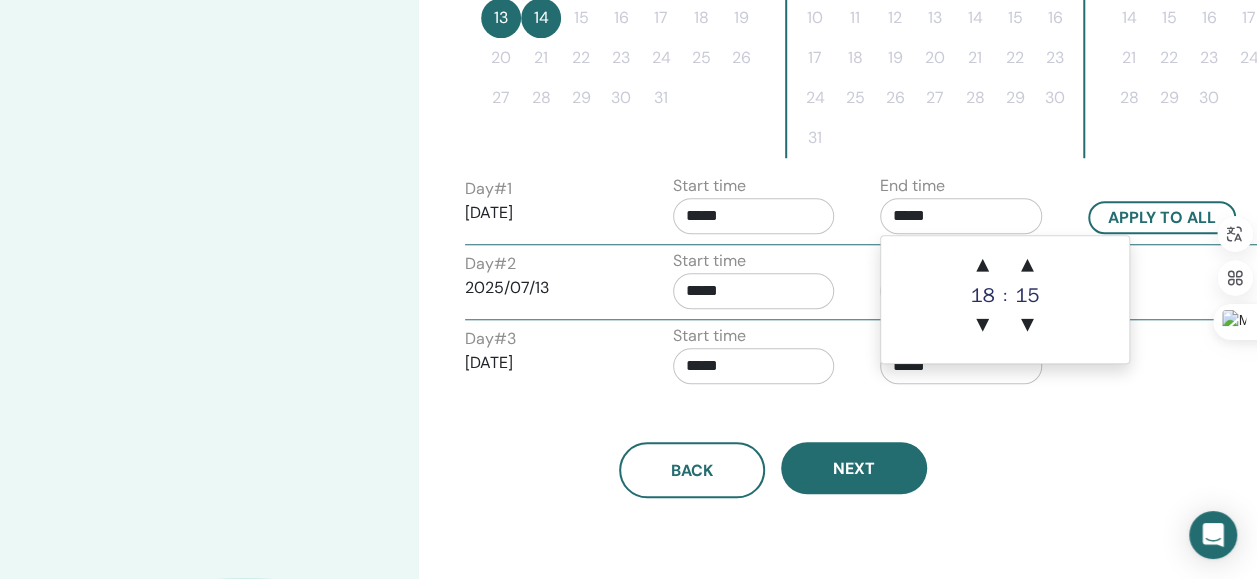 click on "*****" at bounding box center [961, 216] 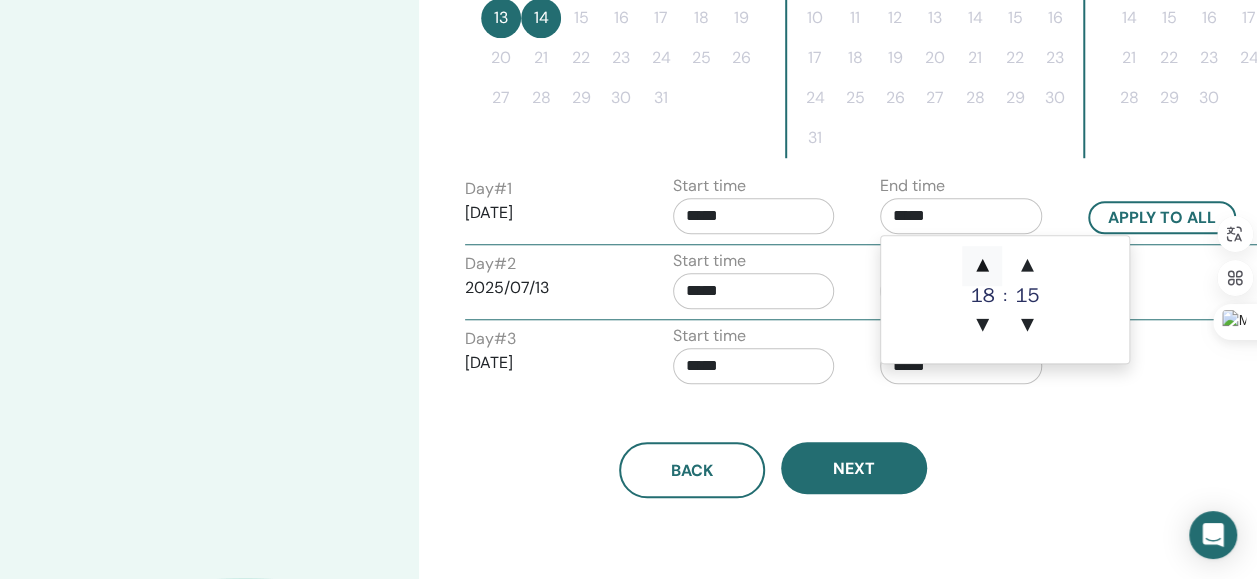 click on "▲" at bounding box center (982, 266) 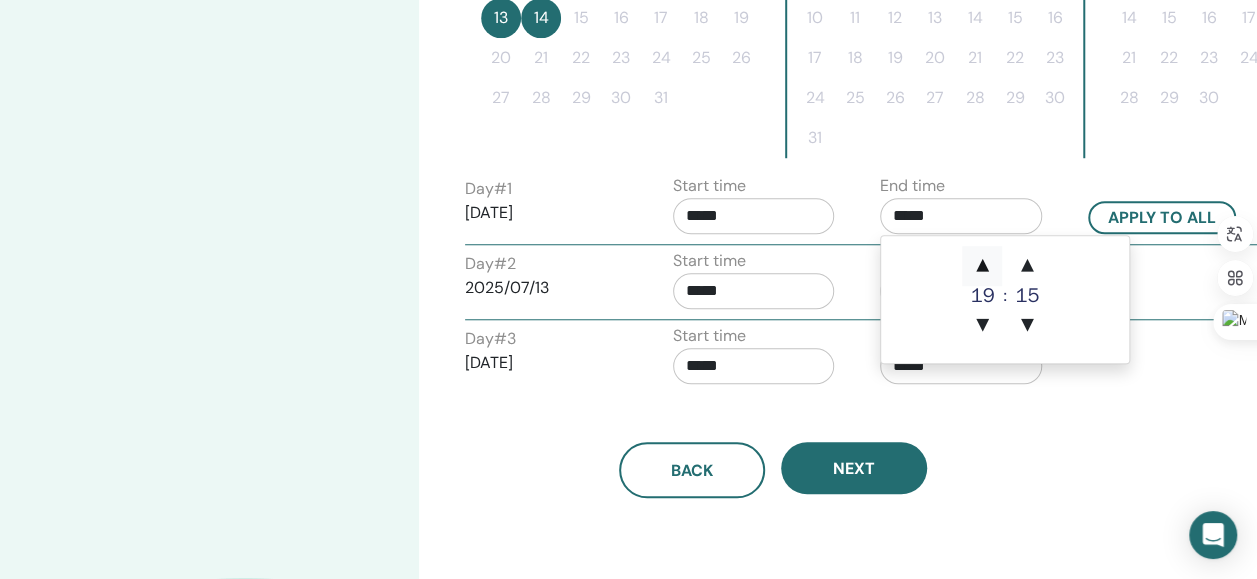 click on "▲" at bounding box center [982, 266] 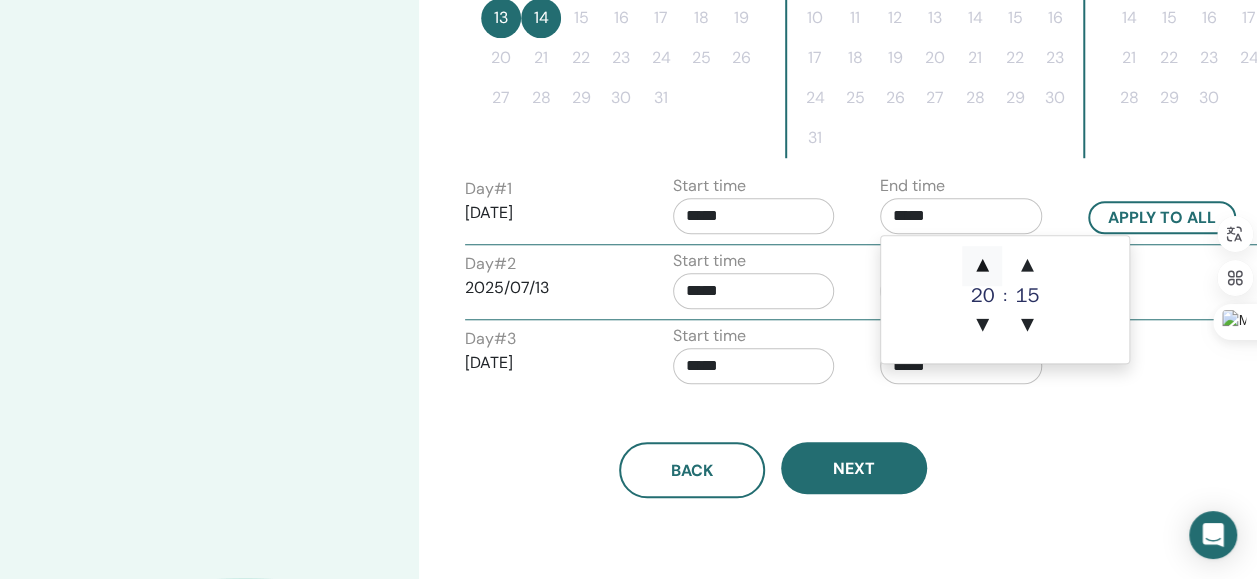 click on "▲" at bounding box center [982, 266] 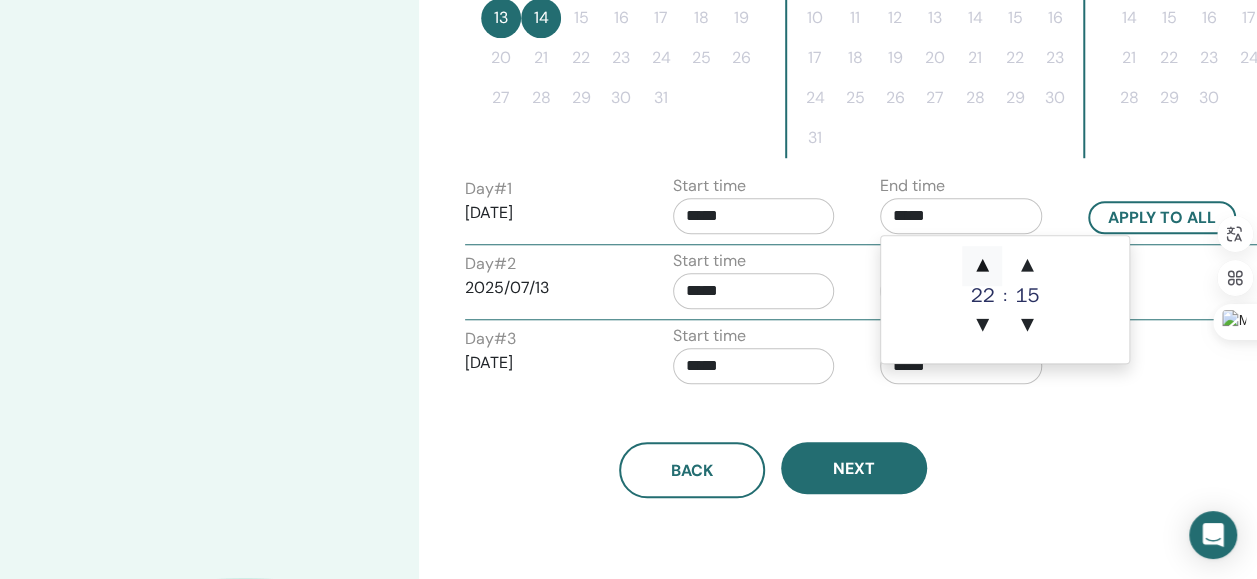 click on "▲" at bounding box center (982, 266) 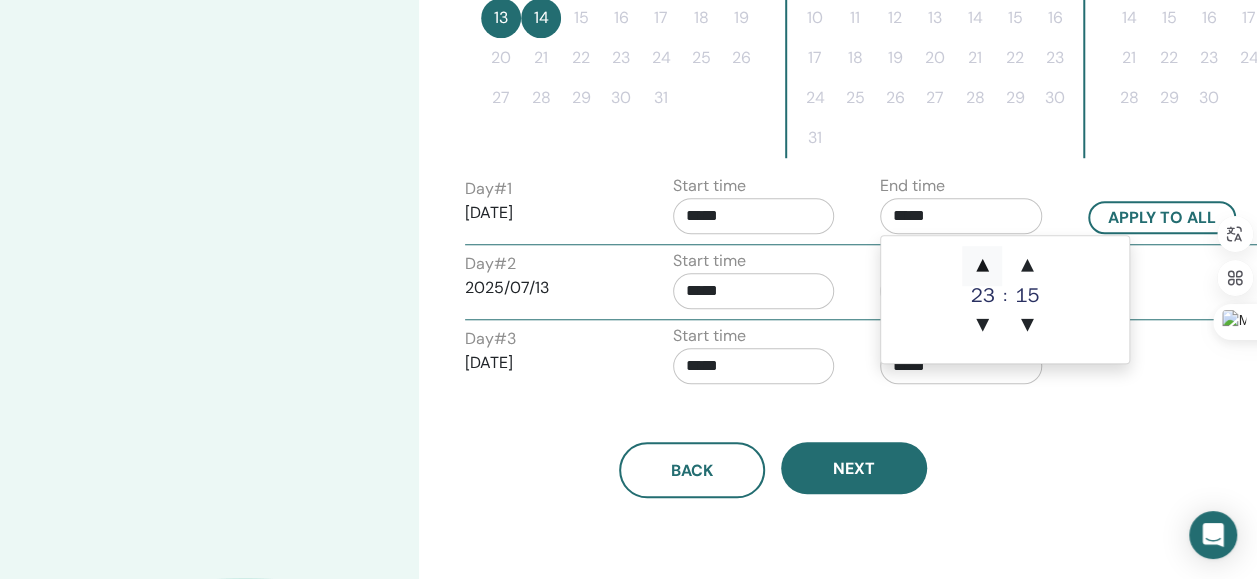 click on "▲" at bounding box center (982, 266) 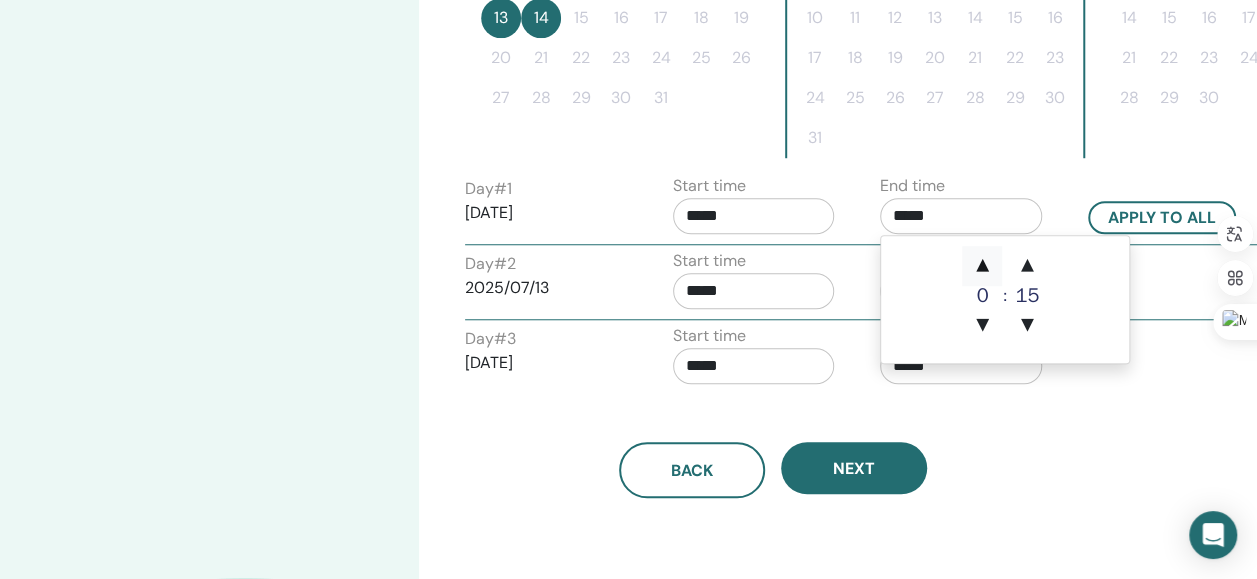 click on "▲" at bounding box center (982, 266) 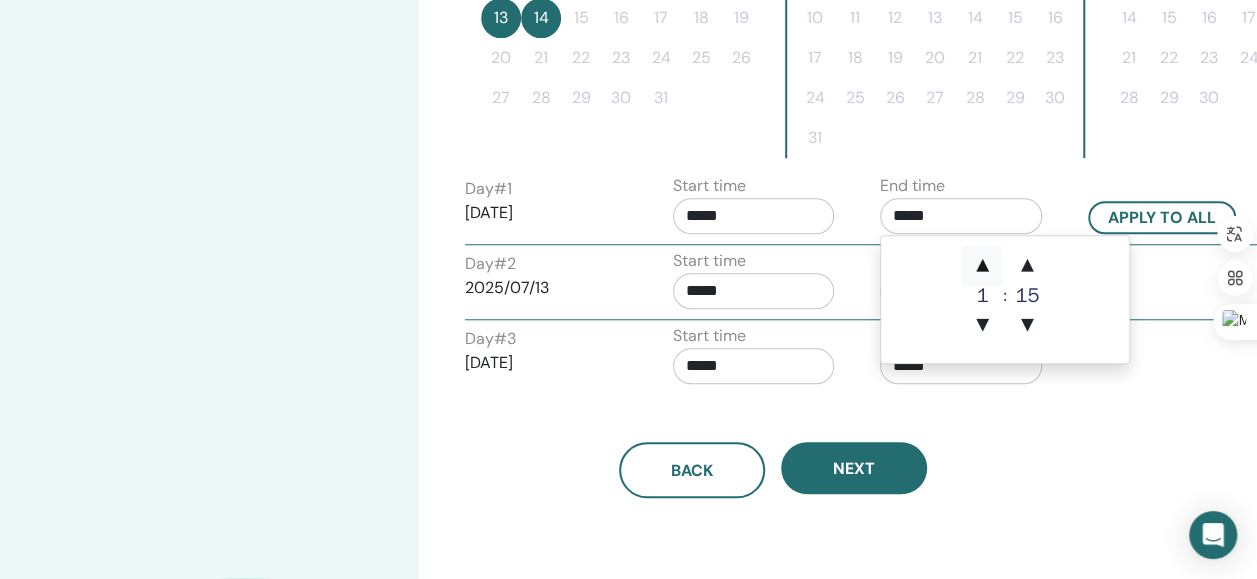 click on "▲" at bounding box center [982, 266] 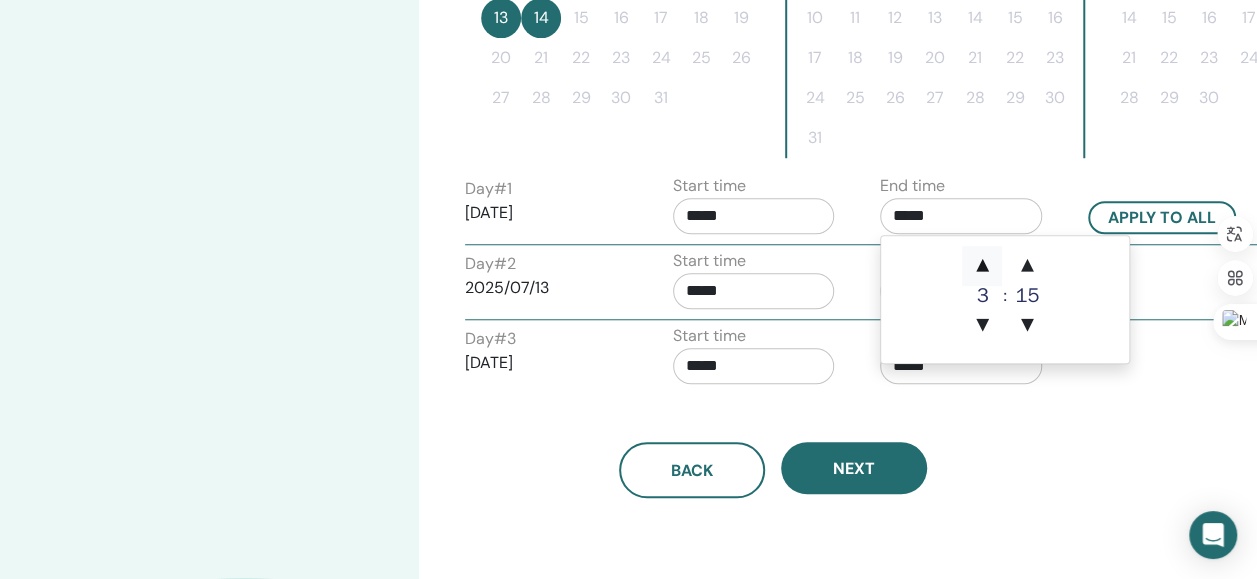 click on "▲" at bounding box center (982, 266) 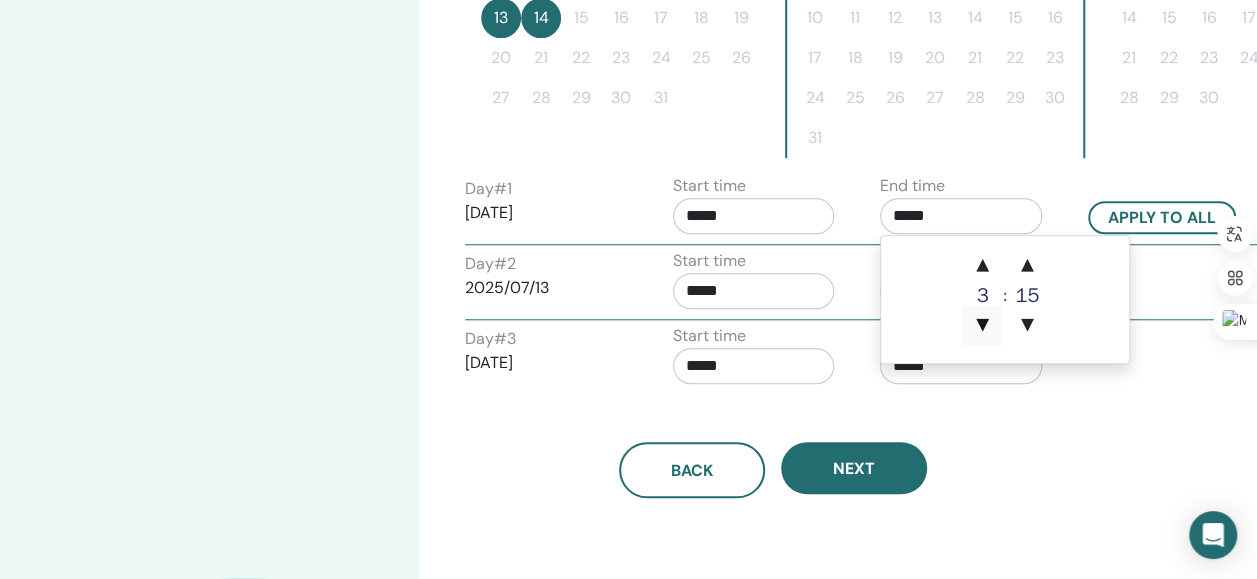 click on "▼" at bounding box center (982, 326) 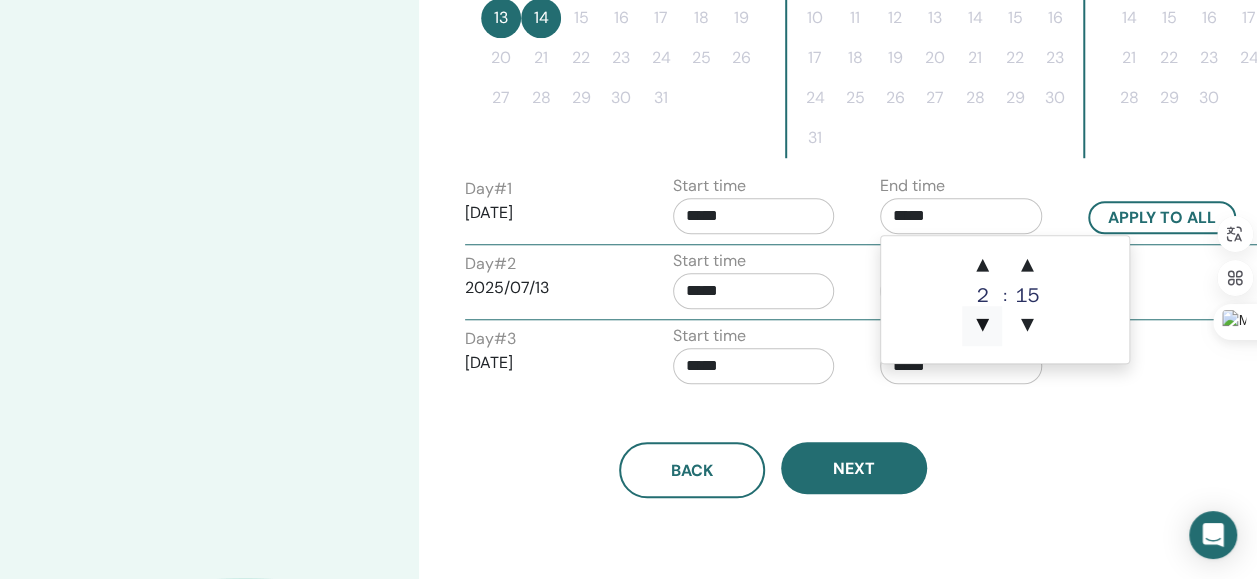 click on "▼" at bounding box center [982, 326] 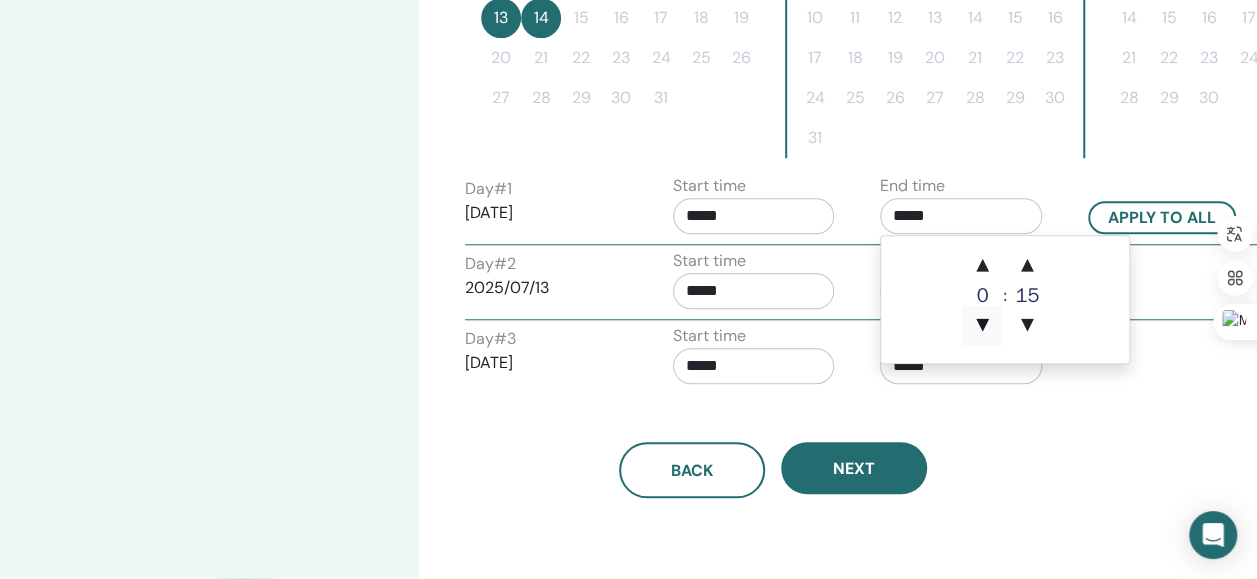 click on "▼" at bounding box center (982, 326) 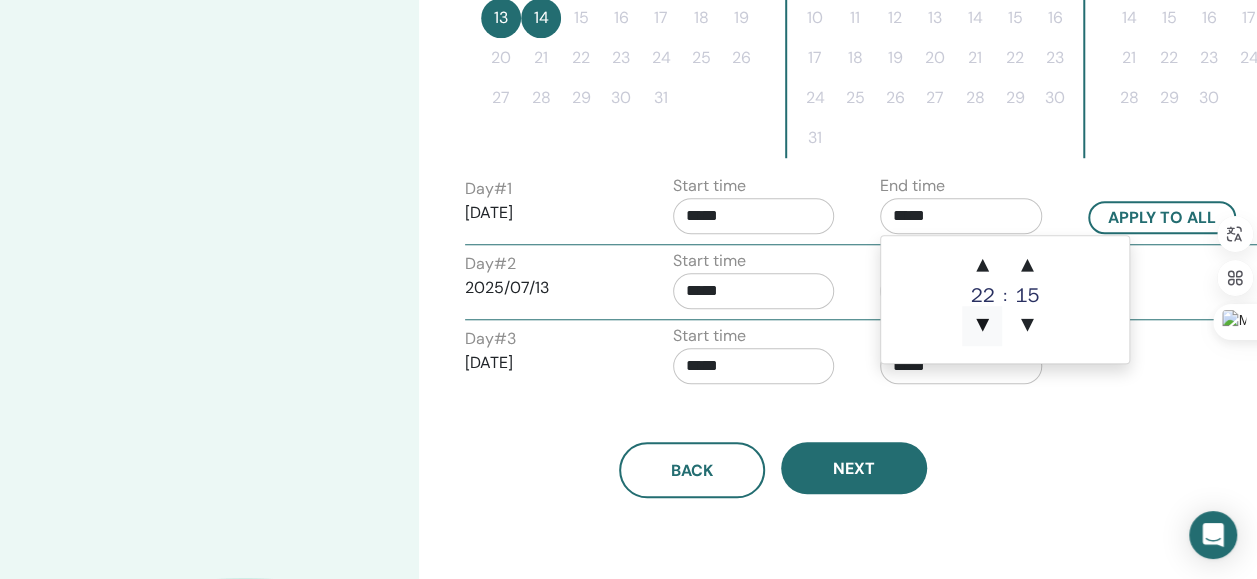 click on "▼" at bounding box center (982, 326) 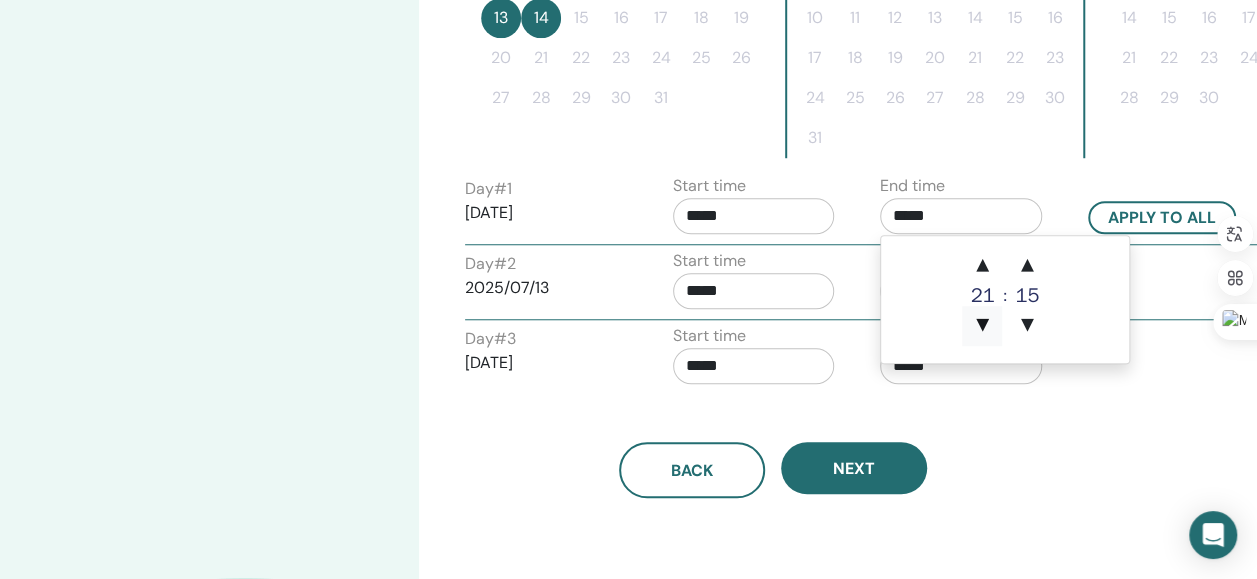 click on "▼" at bounding box center (982, 326) 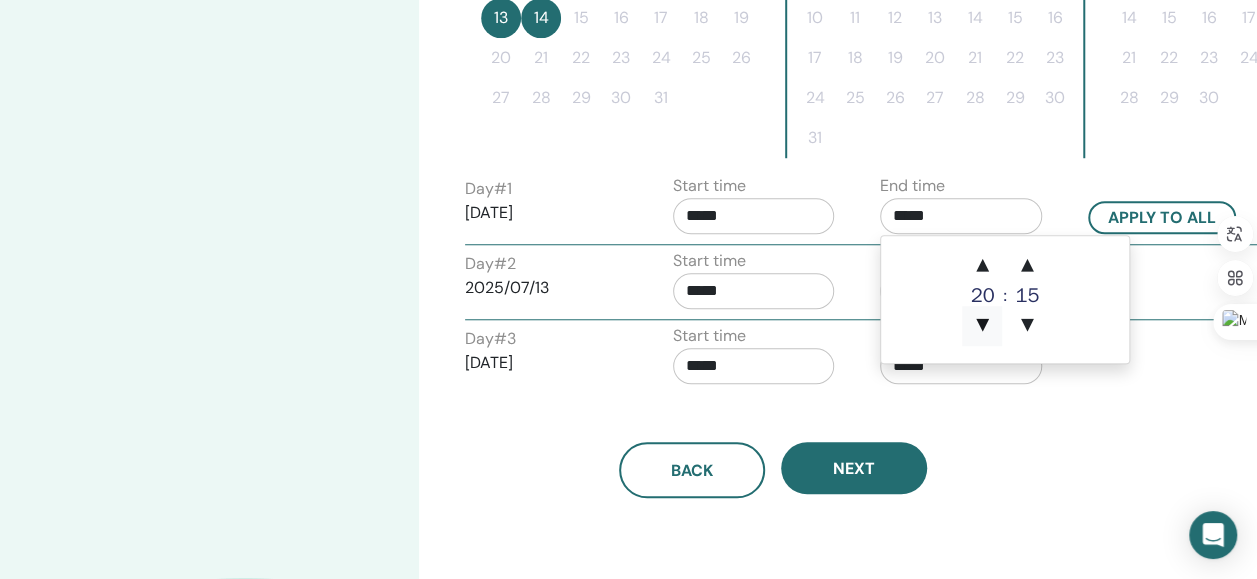 click on "▼" at bounding box center [982, 326] 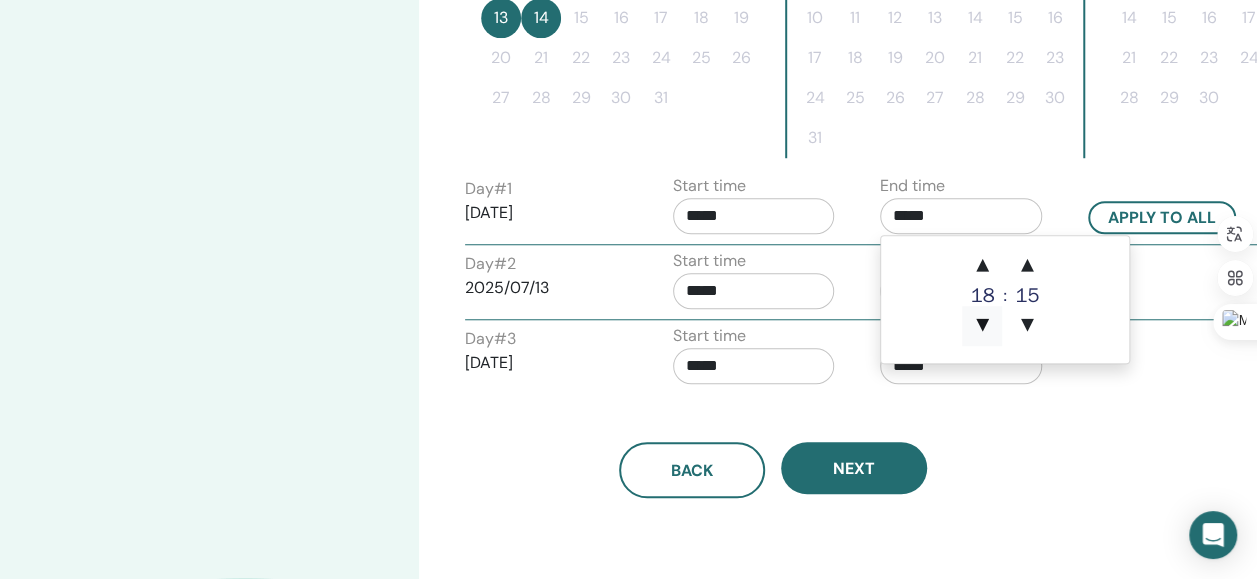 click on "▼" at bounding box center [982, 326] 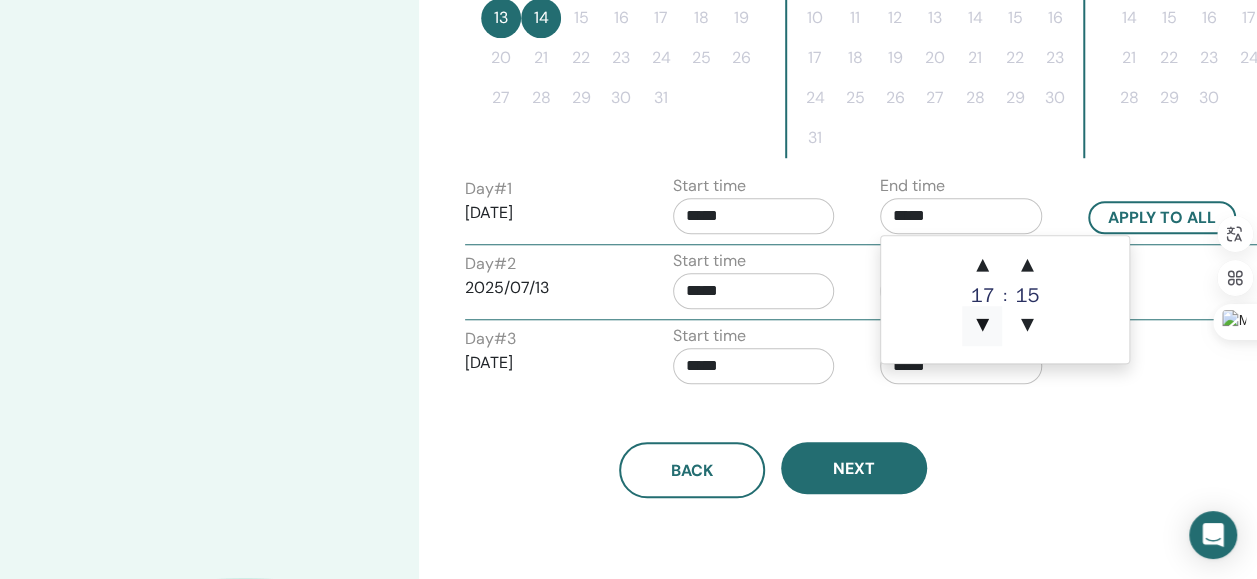 click on "▼" at bounding box center (982, 326) 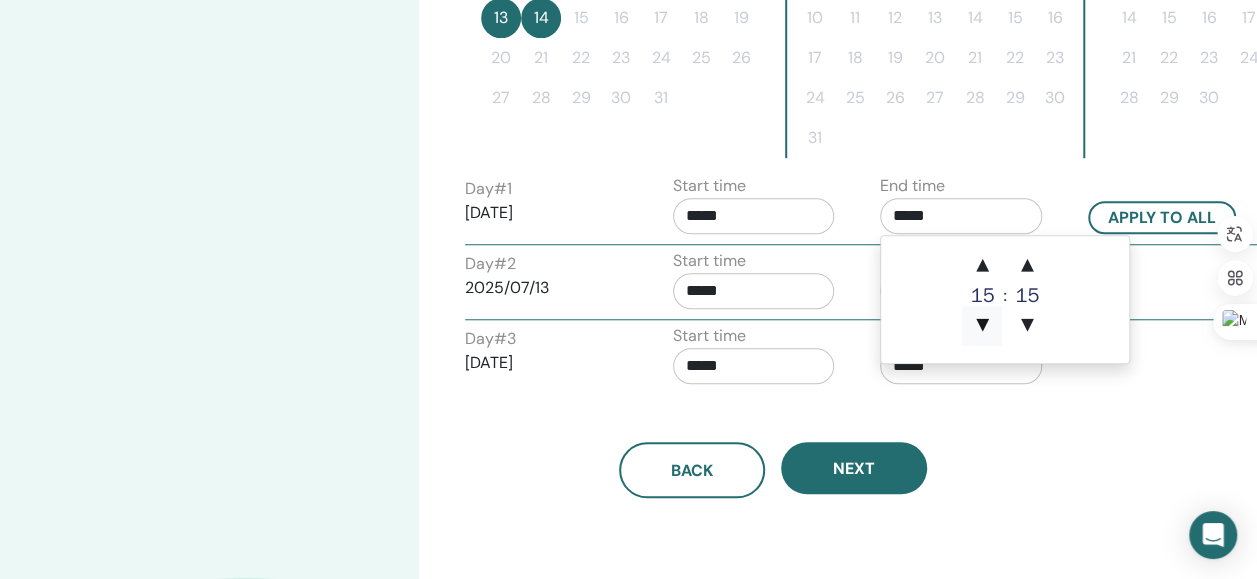 click on "▼" at bounding box center [982, 326] 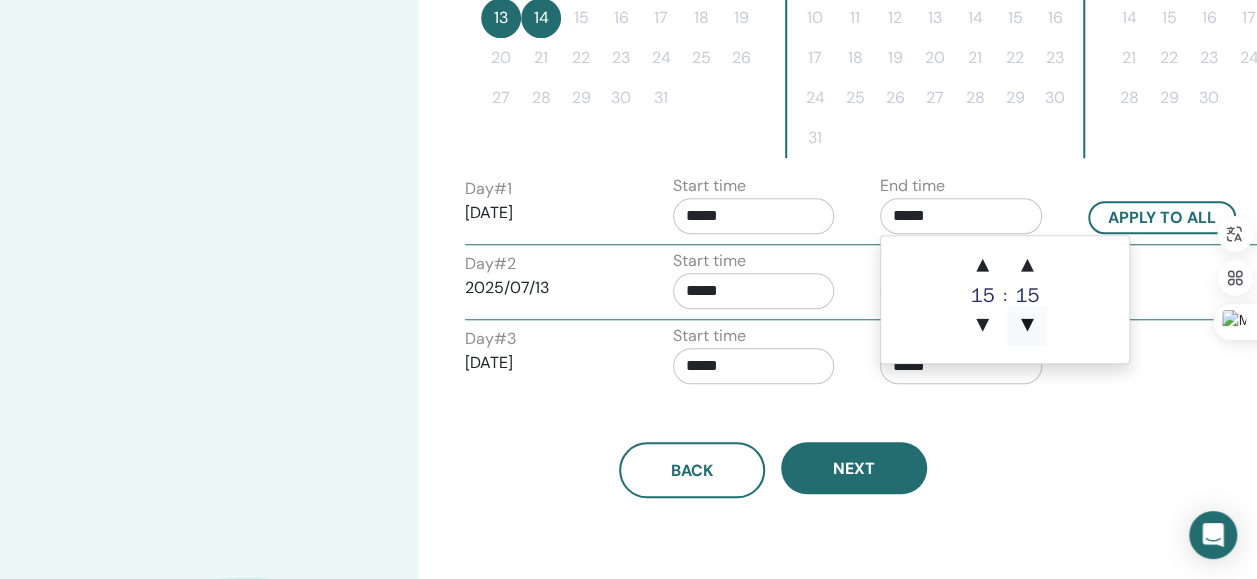 click on "▼" at bounding box center [1027, 326] 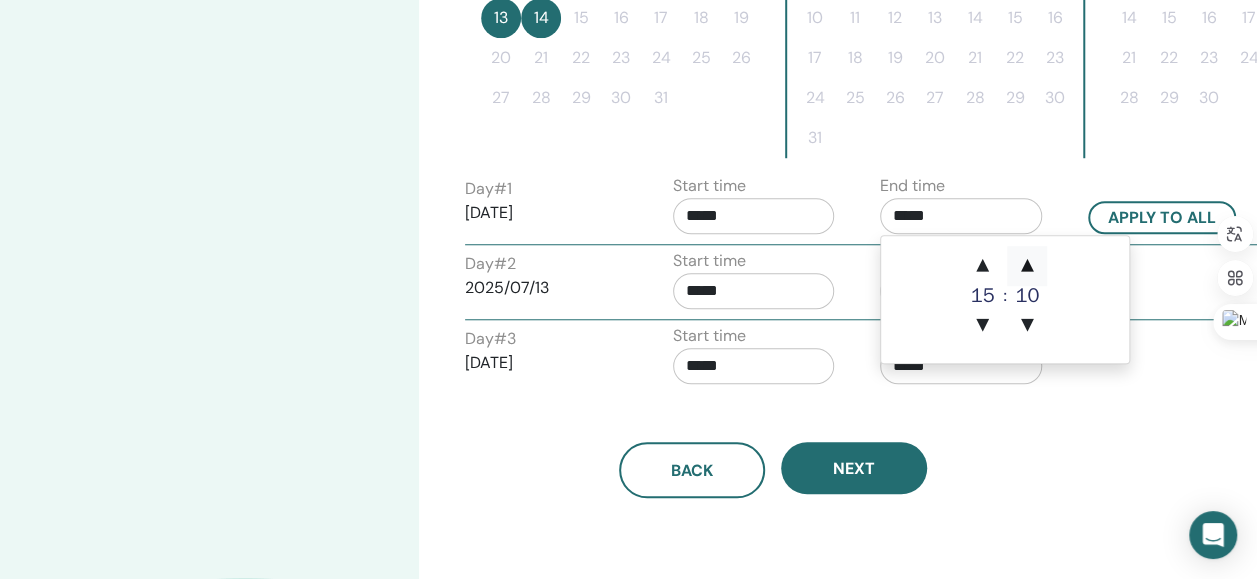 click on "▲" at bounding box center [1027, 266] 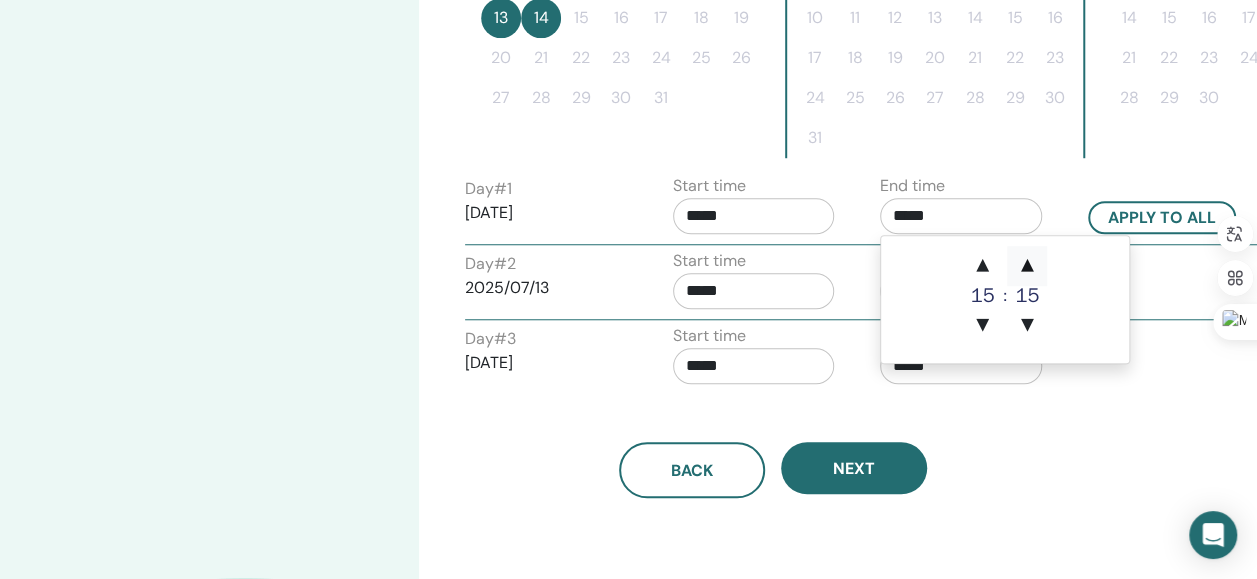 click on "▲" at bounding box center [1027, 266] 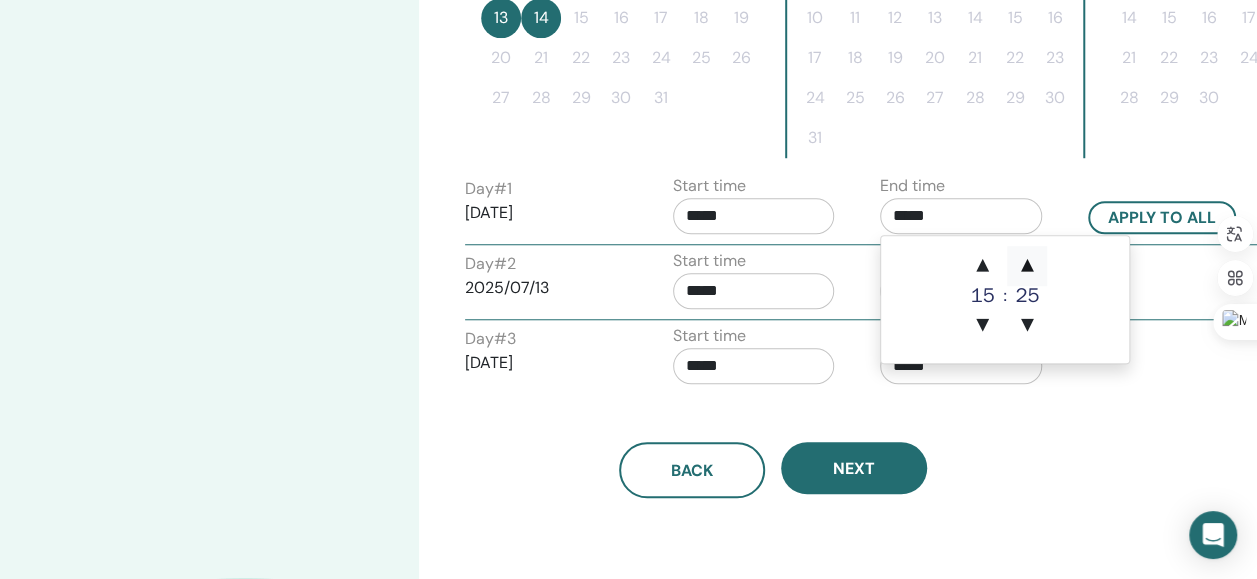 click on "▲" at bounding box center (1027, 266) 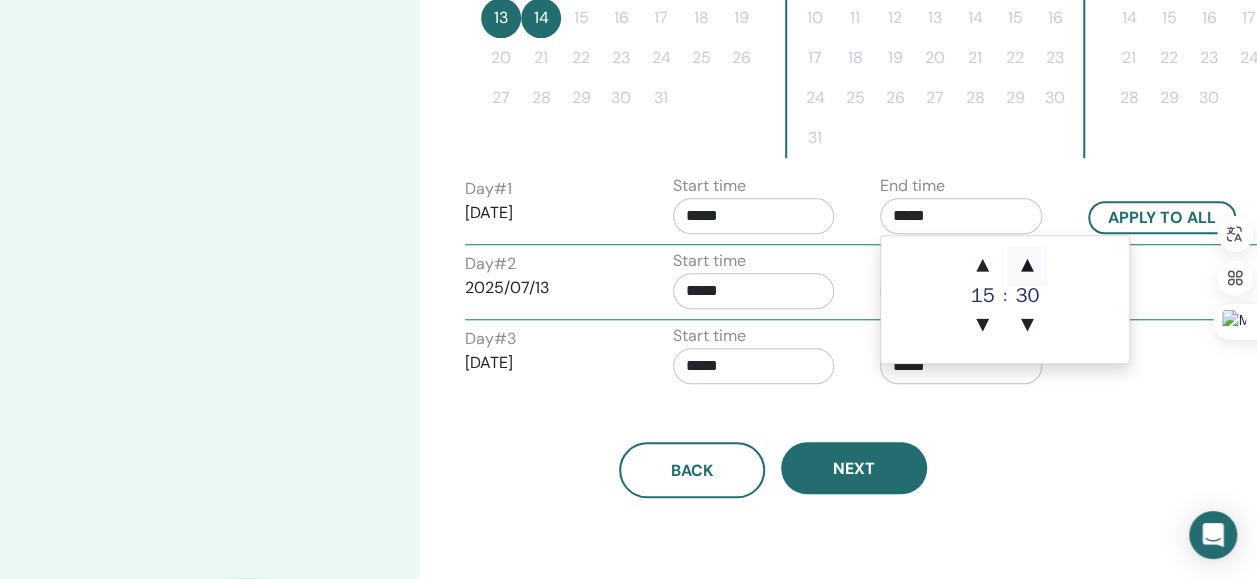 click on "▲" at bounding box center (1027, 266) 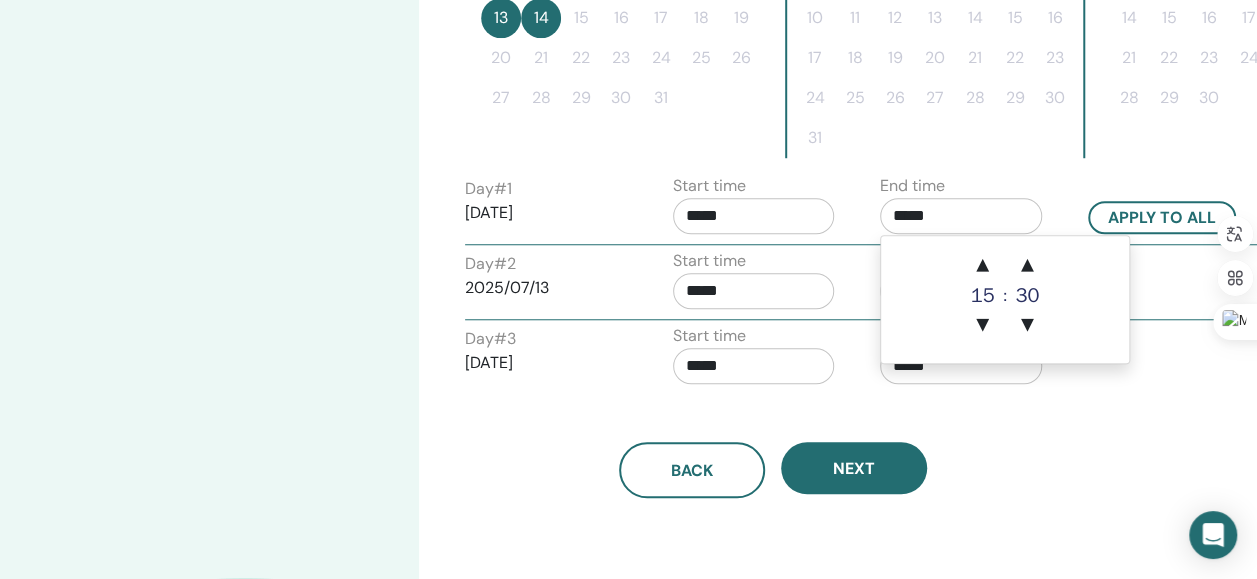 click on "Back Next" at bounding box center [773, 446] 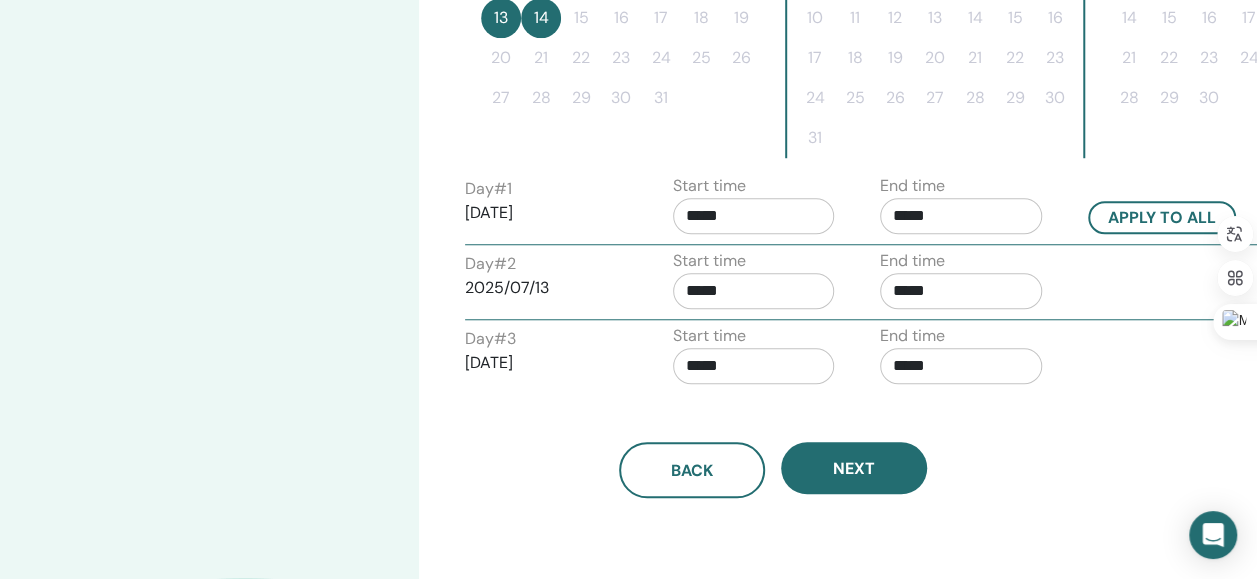 click on "*****" at bounding box center [961, 216] 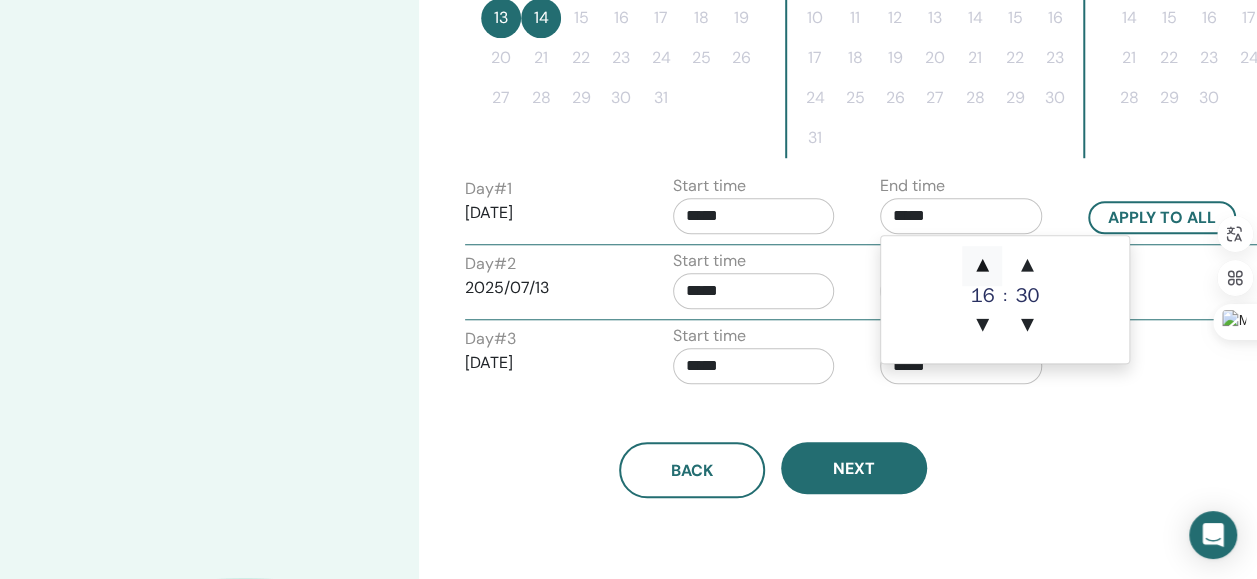 click on "▲" at bounding box center (982, 266) 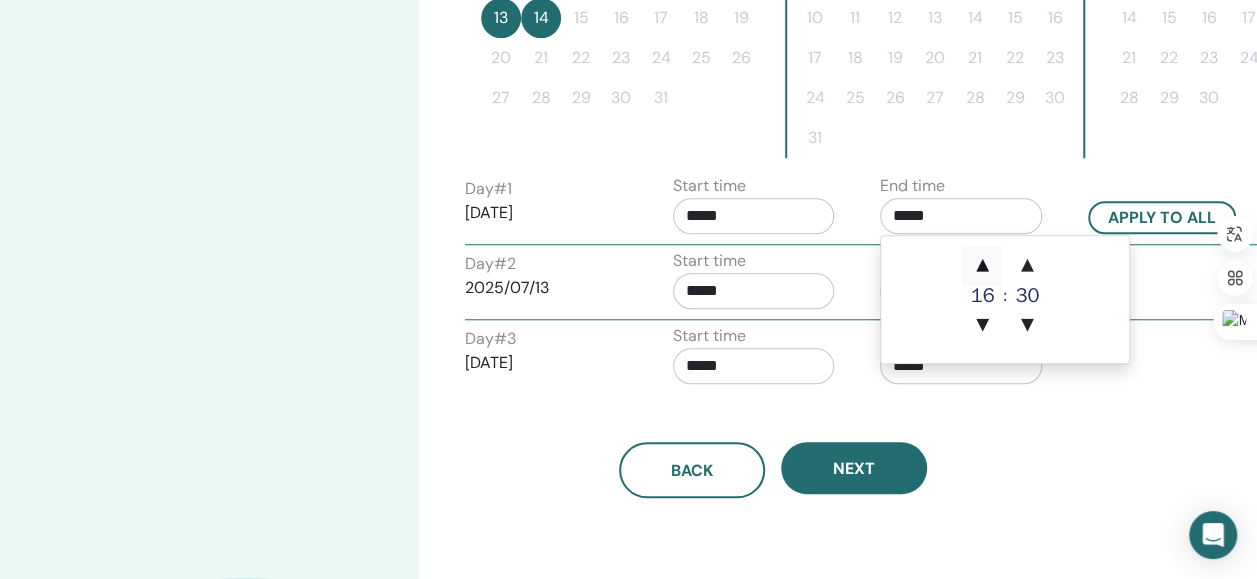 type on "*****" 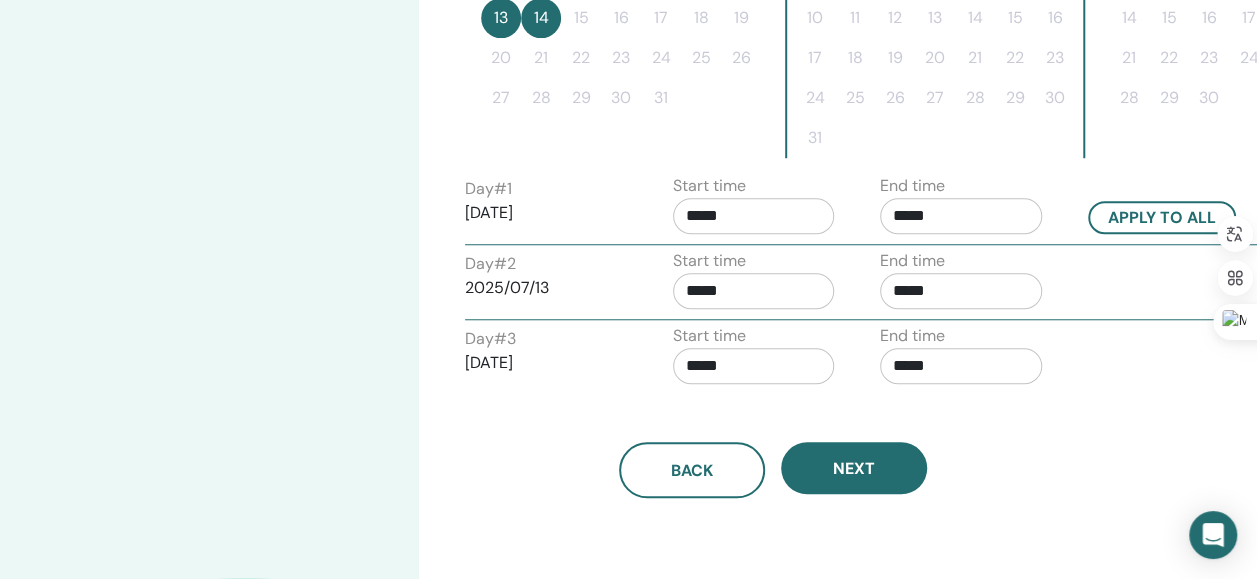 click on "End time *****" at bounding box center (961, 359) 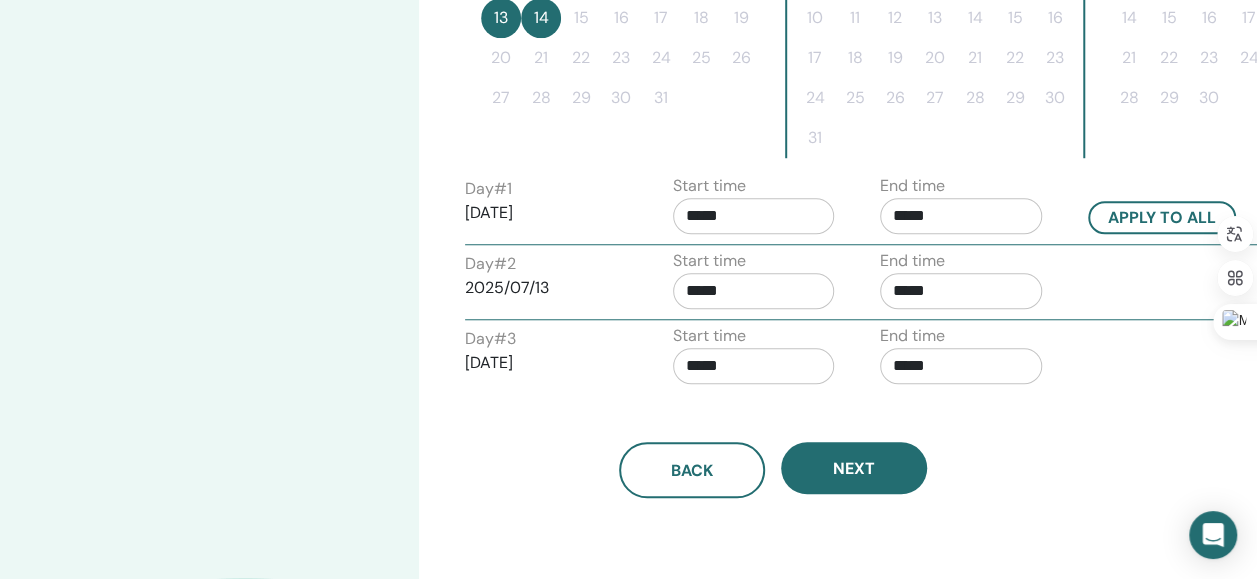 click on "*****" at bounding box center (961, 291) 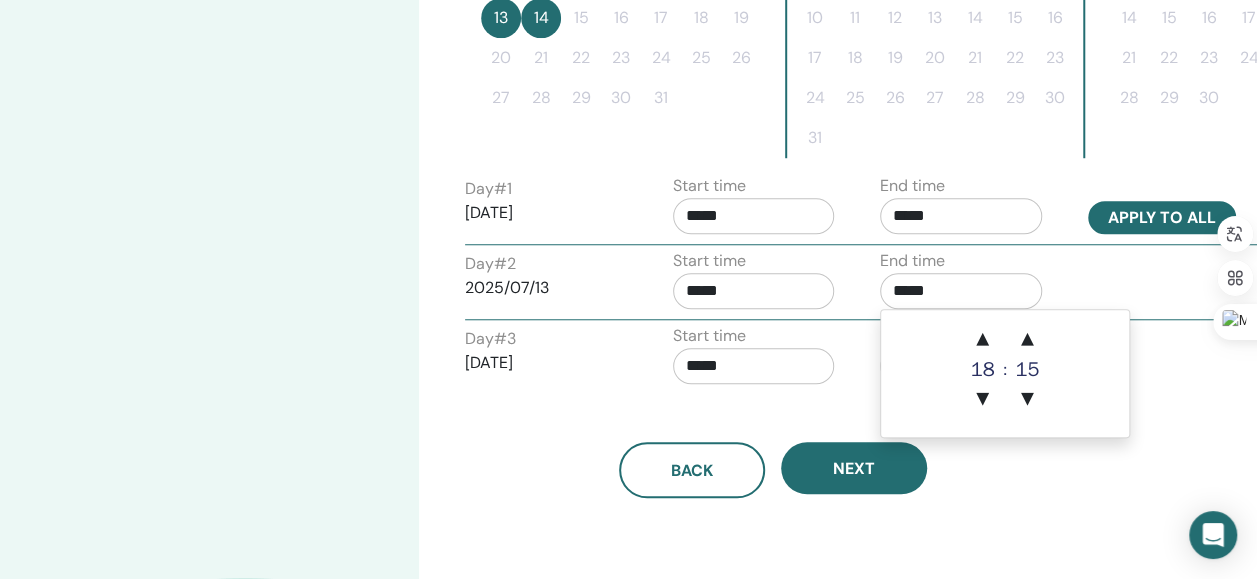 click on "Apply to all" at bounding box center [1162, 217] 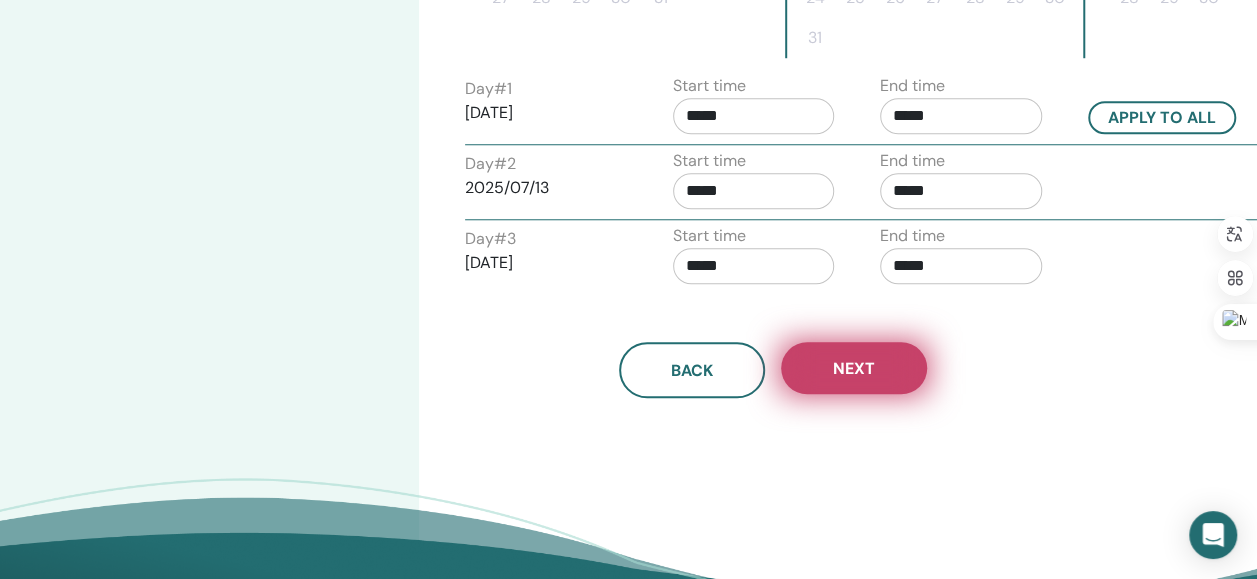 click on "Next" at bounding box center [854, 368] 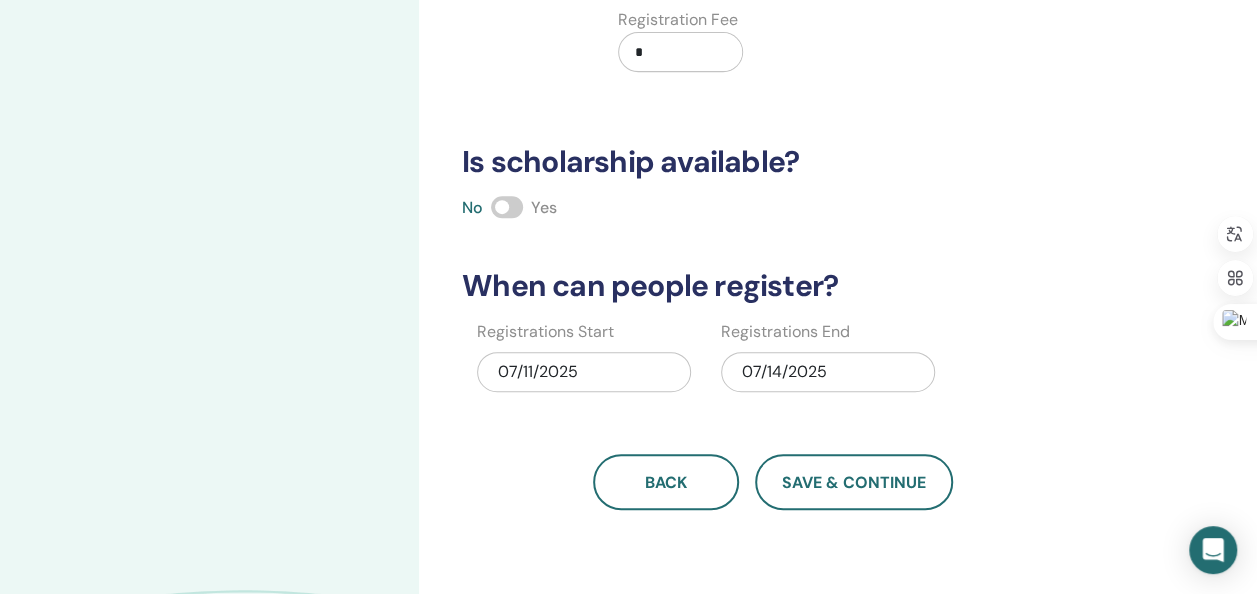 scroll, scrollTop: 100, scrollLeft: 0, axis: vertical 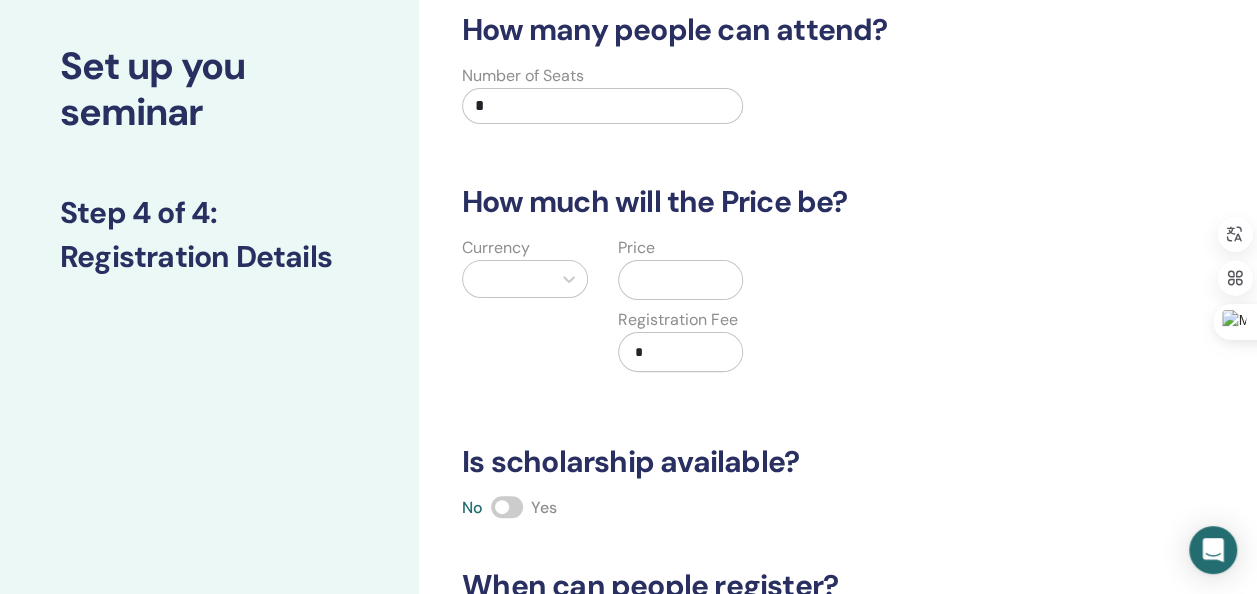 drag, startPoint x: 526, startPoint y: 113, endPoint x: 492, endPoint y: 109, distance: 34.234486 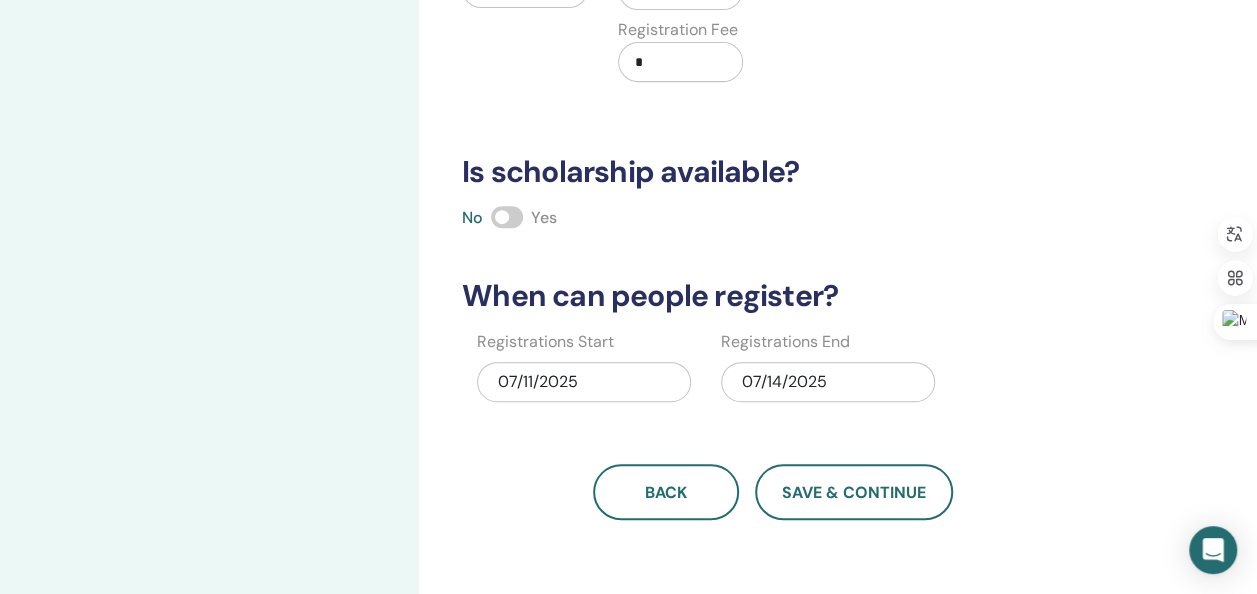 scroll, scrollTop: 500, scrollLeft: 0, axis: vertical 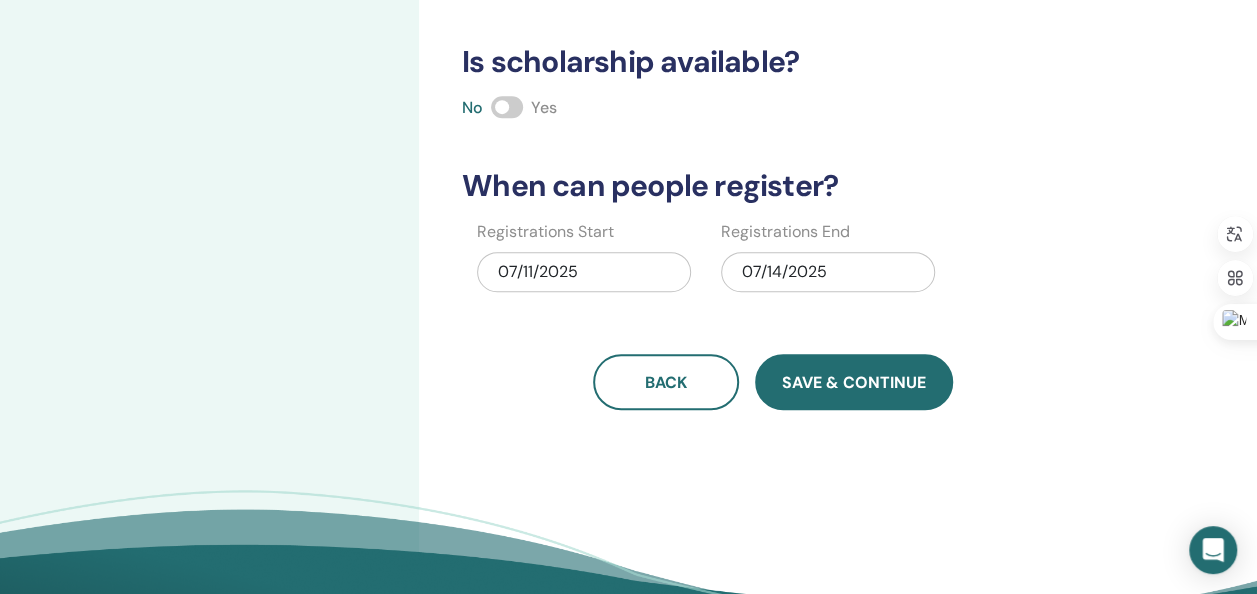 click on "Save & Continue" at bounding box center (854, 382) 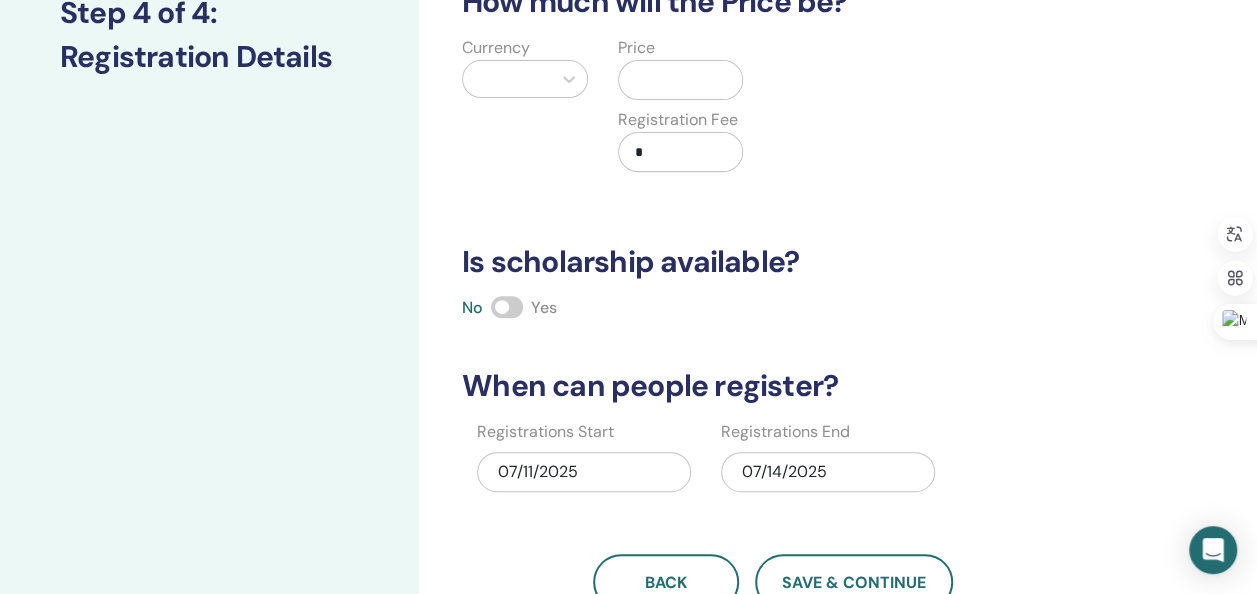 scroll, scrollTop: 0, scrollLeft: 0, axis: both 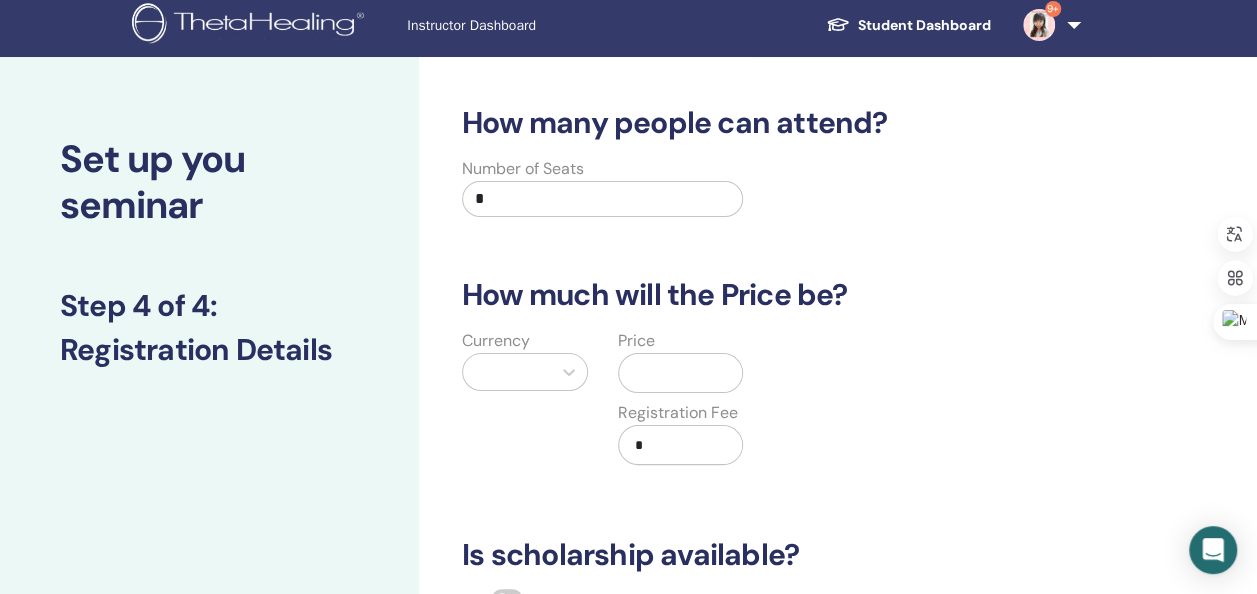 click at bounding box center [507, 372] 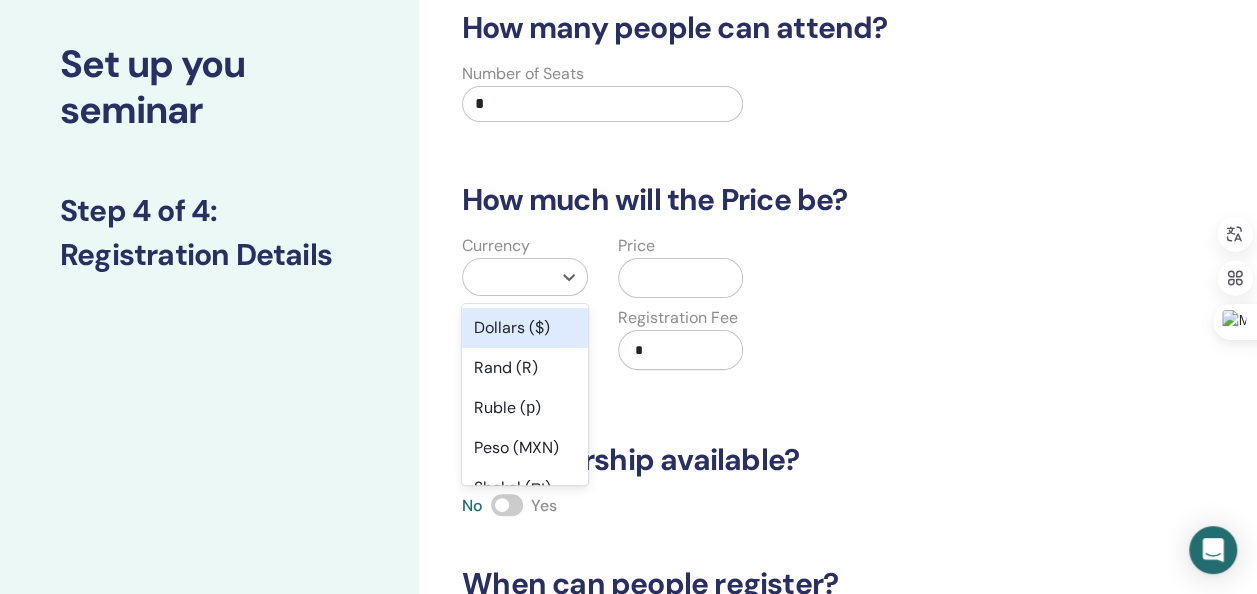 scroll, scrollTop: 119, scrollLeft: 0, axis: vertical 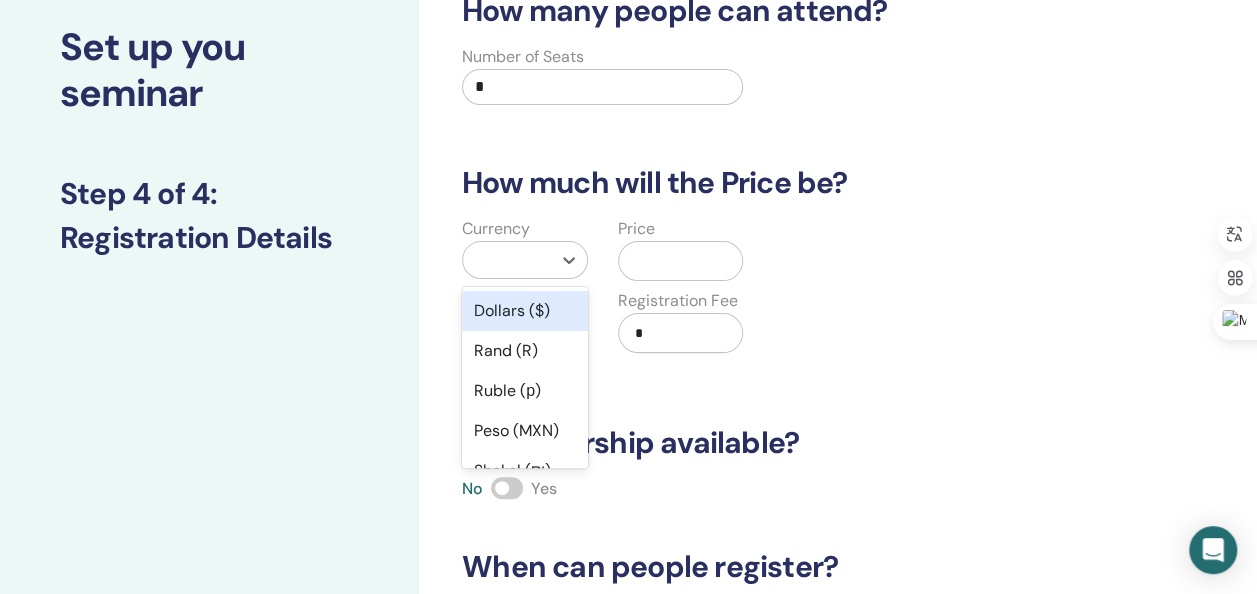 click on "Dollars ($)" at bounding box center [525, 311] 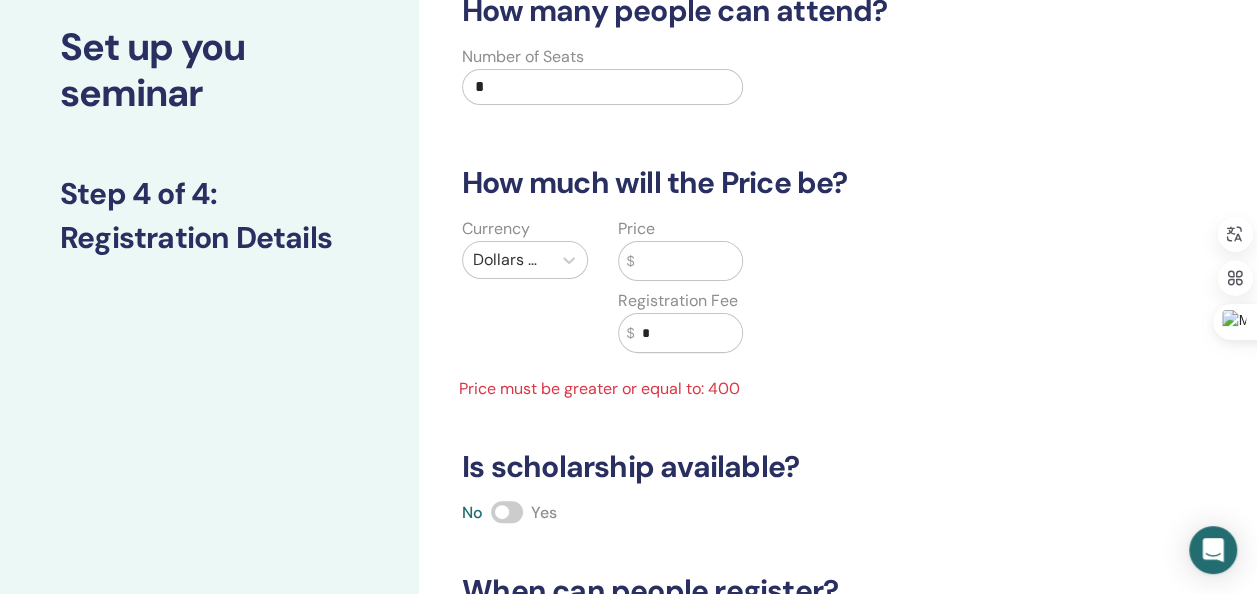 click at bounding box center (688, 261) 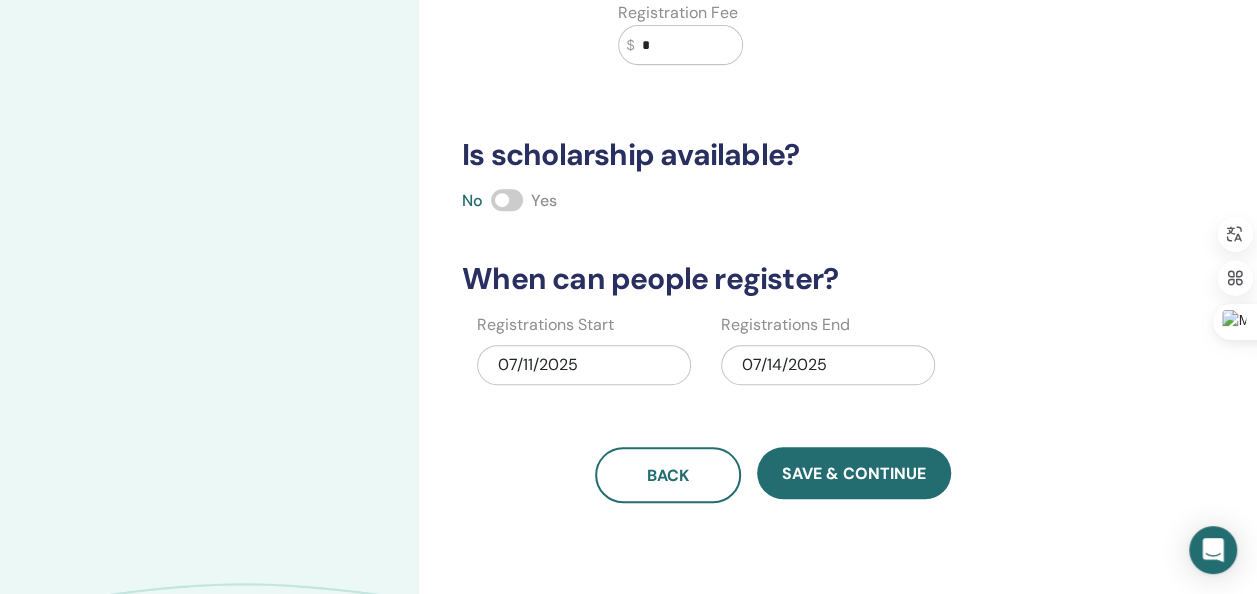 scroll, scrollTop: 519, scrollLeft: 0, axis: vertical 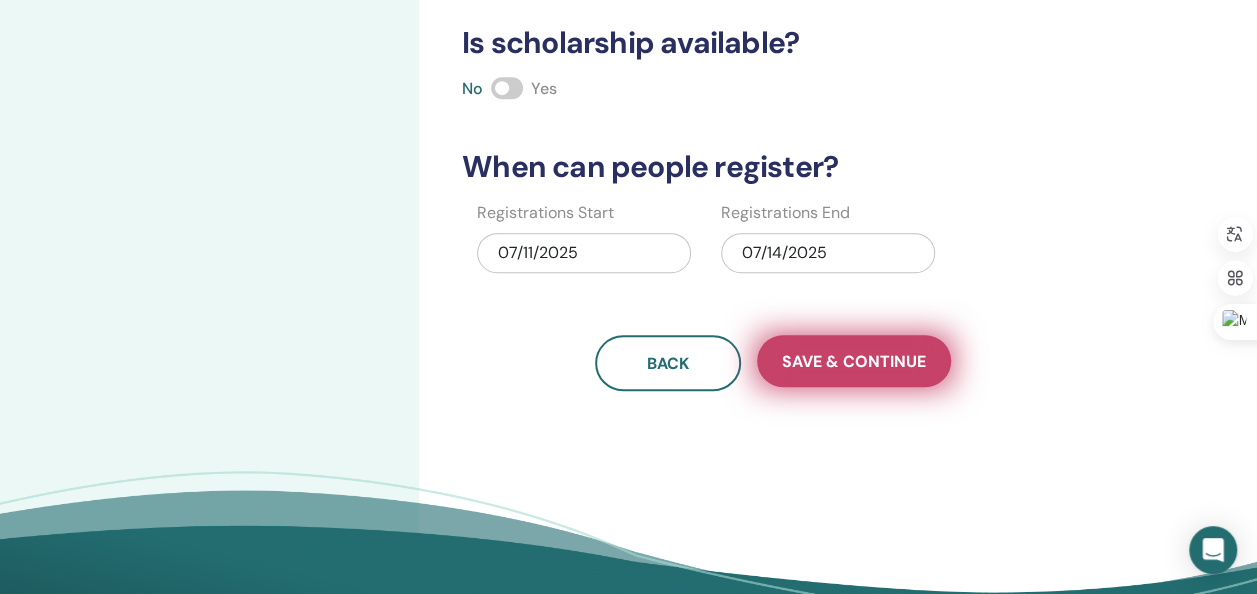 type on "***" 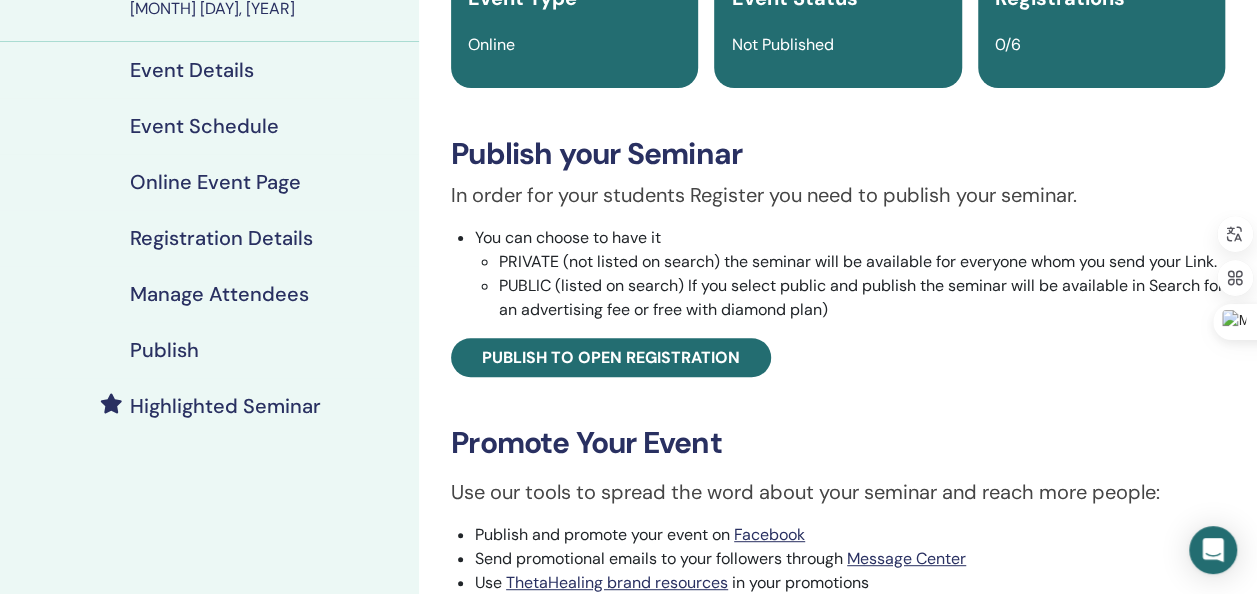 scroll, scrollTop: 400, scrollLeft: 0, axis: vertical 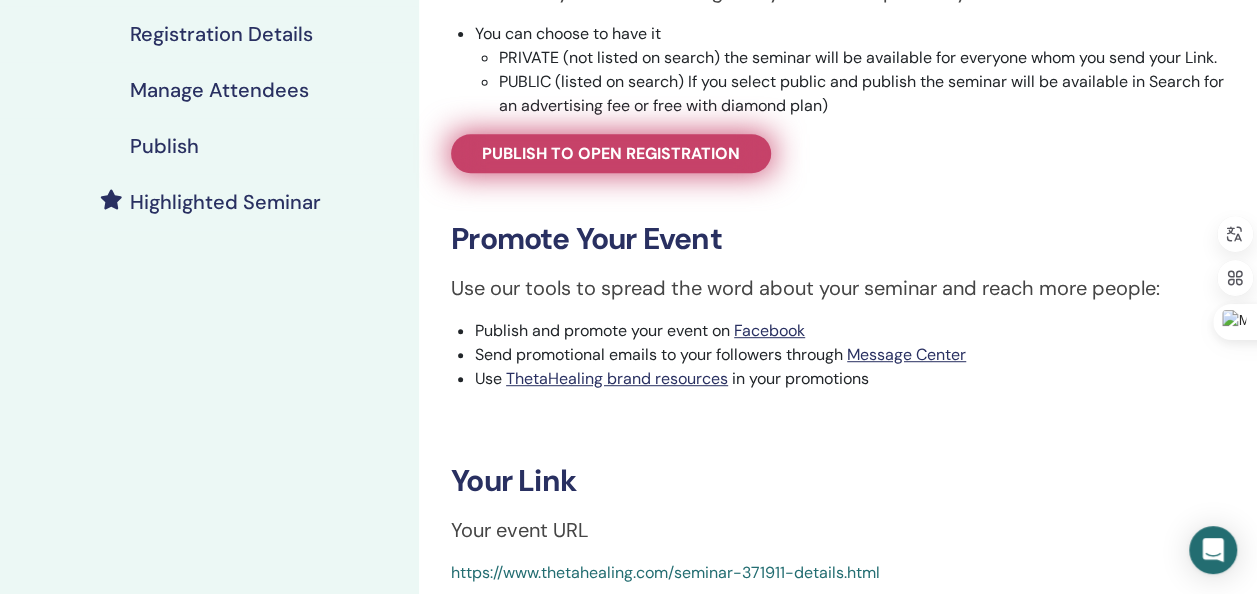 click on "Publish to open registration" at bounding box center [611, 153] 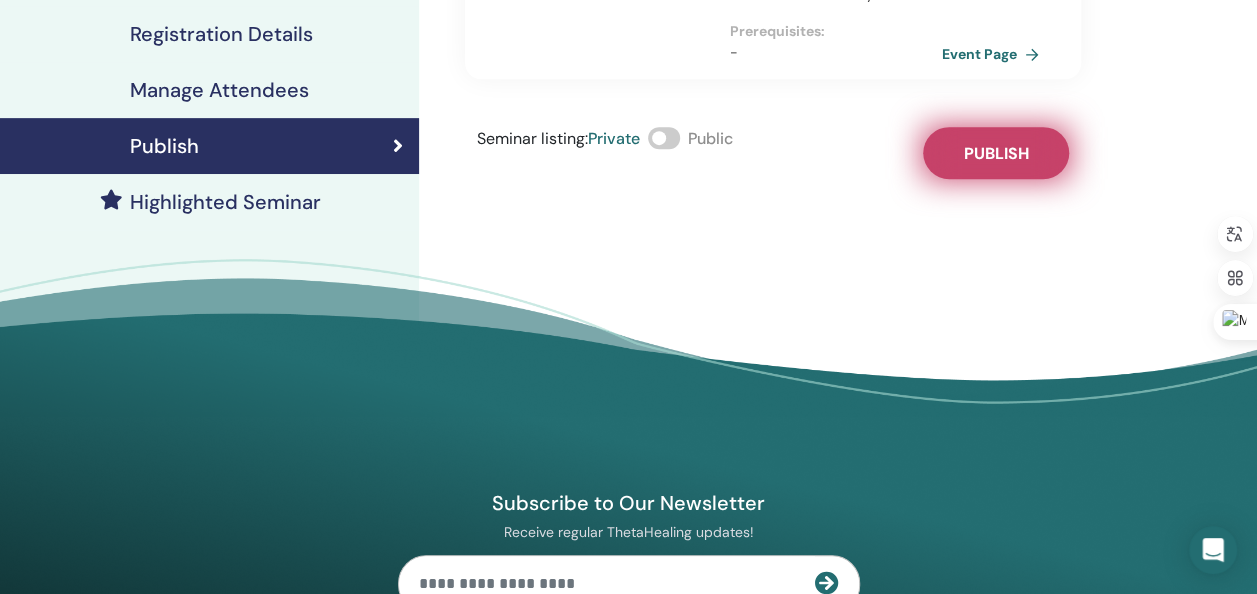 click on "Publish" at bounding box center [996, 153] 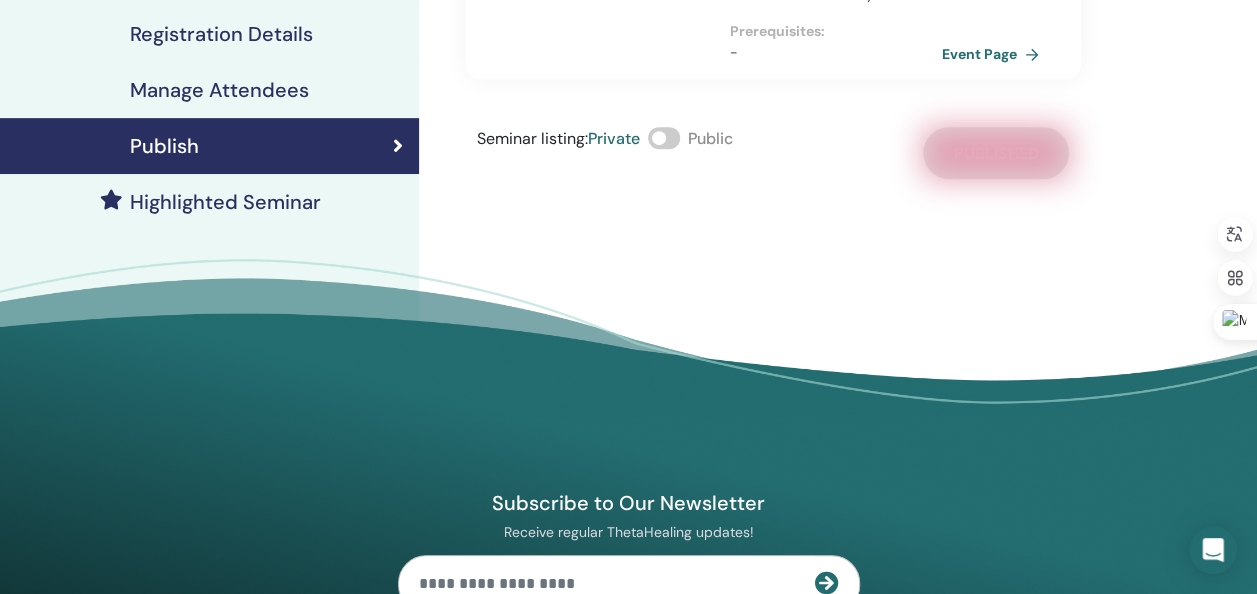 scroll, scrollTop: 0, scrollLeft: 0, axis: both 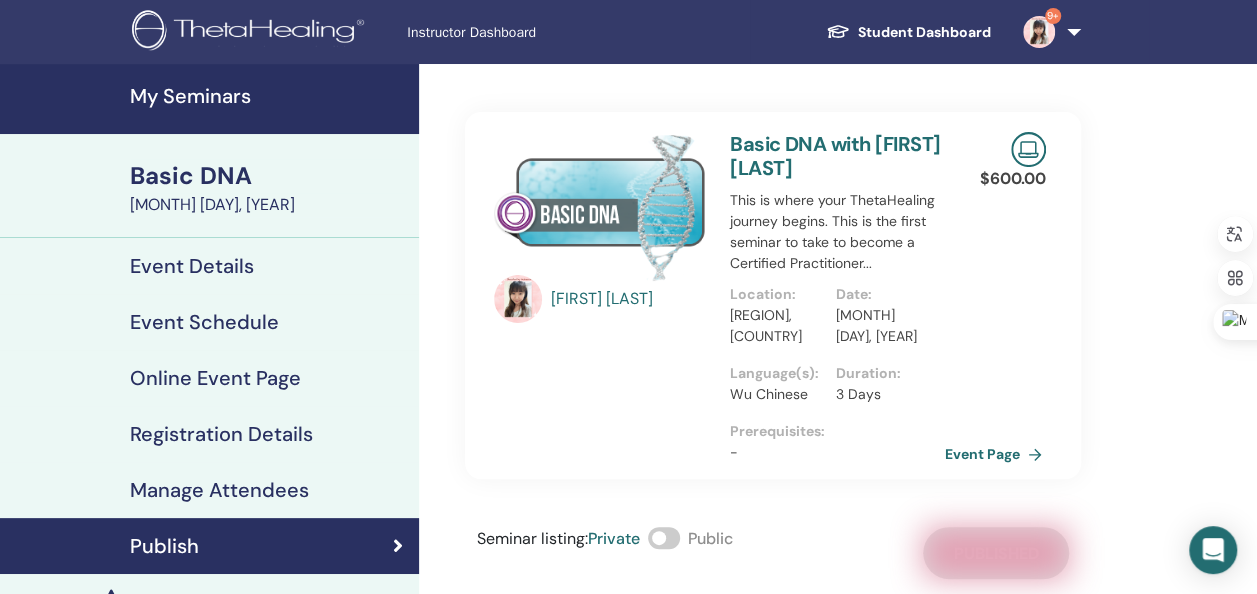click on "Event Page" at bounding box center (997, 454) 